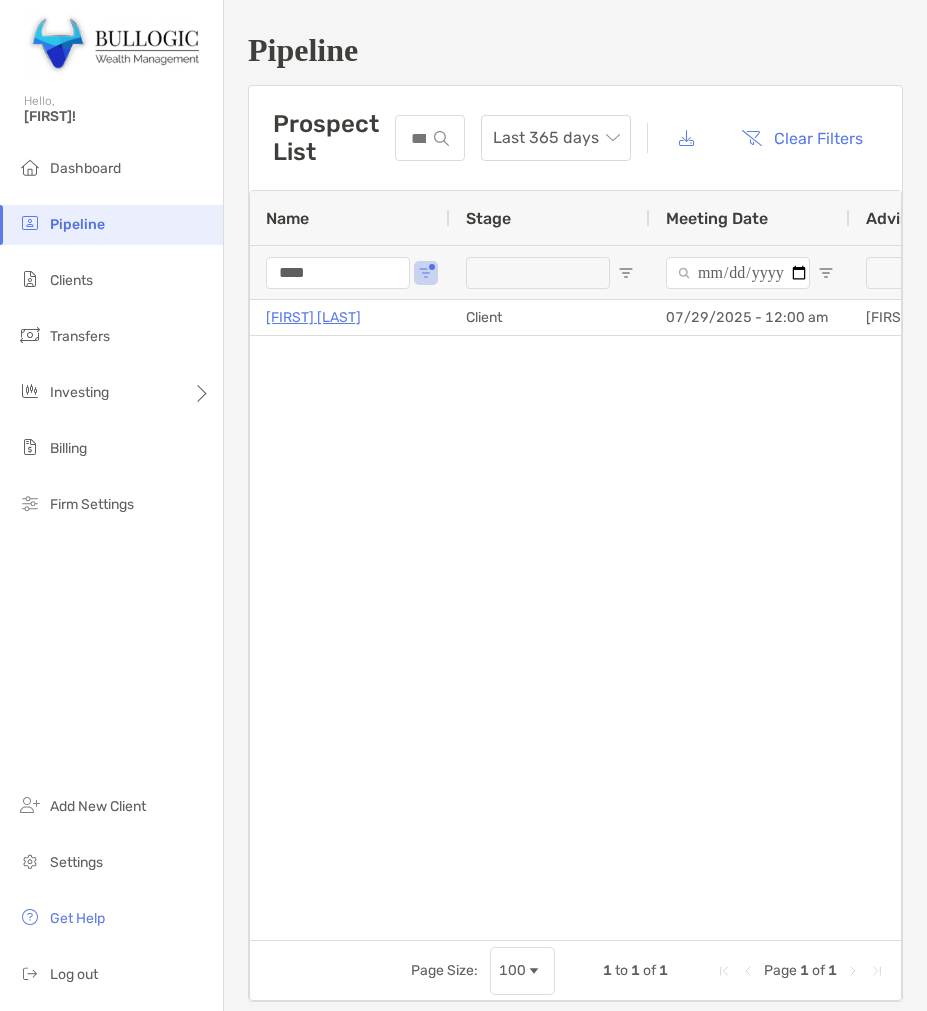 scroll, scrollTop: 0, scrollLeft: 0, axis: both 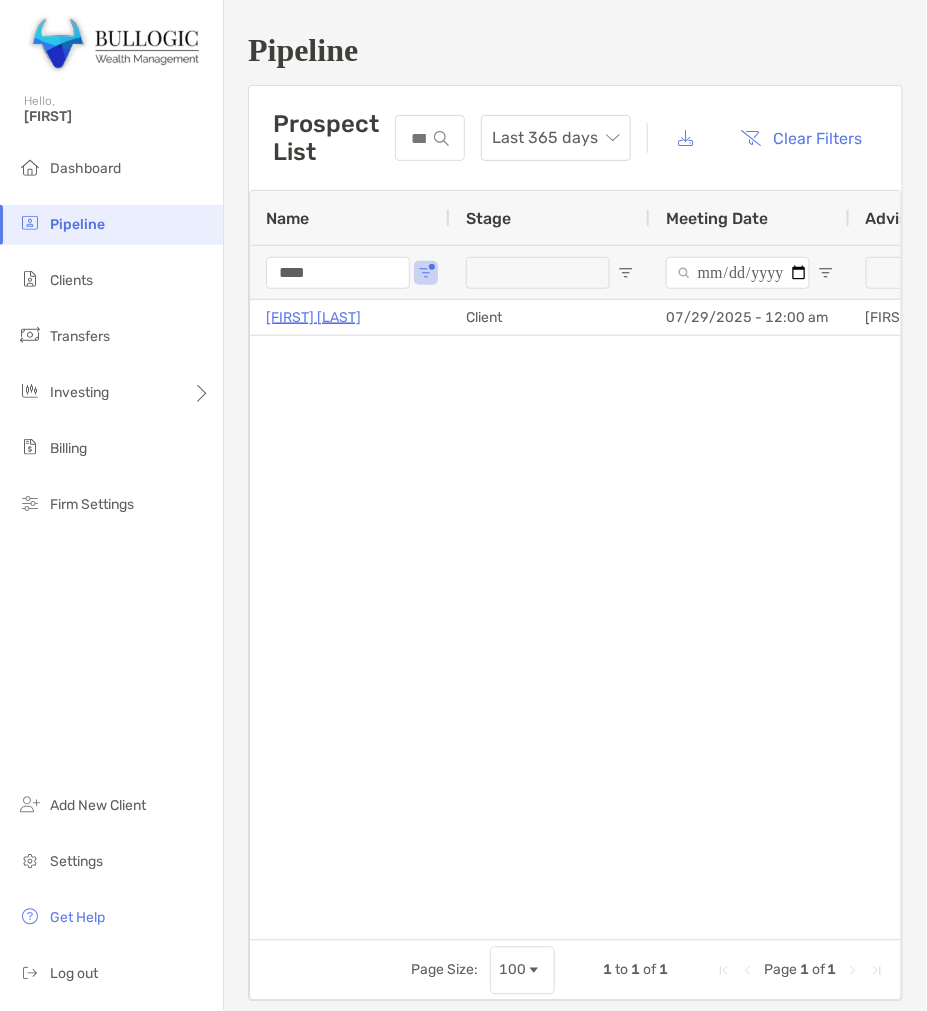 click on "****" at bounding box center [338, 273] 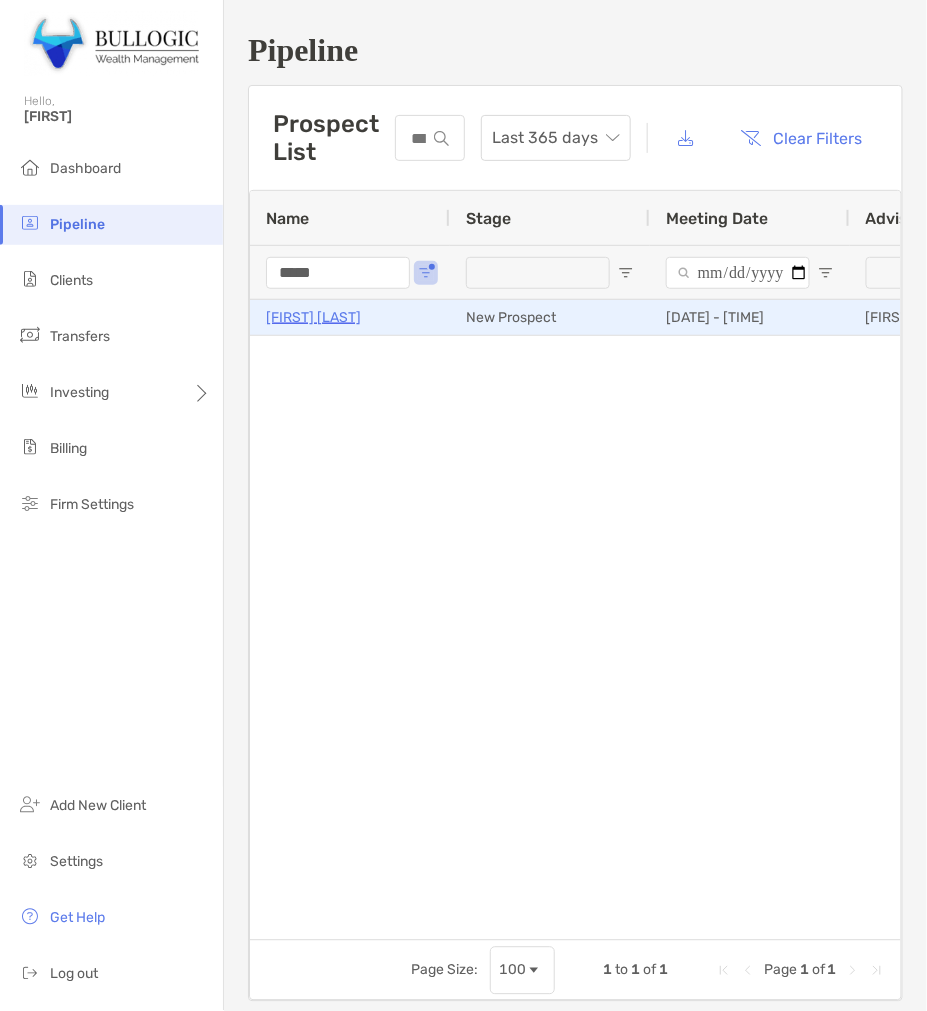 type on "*****" 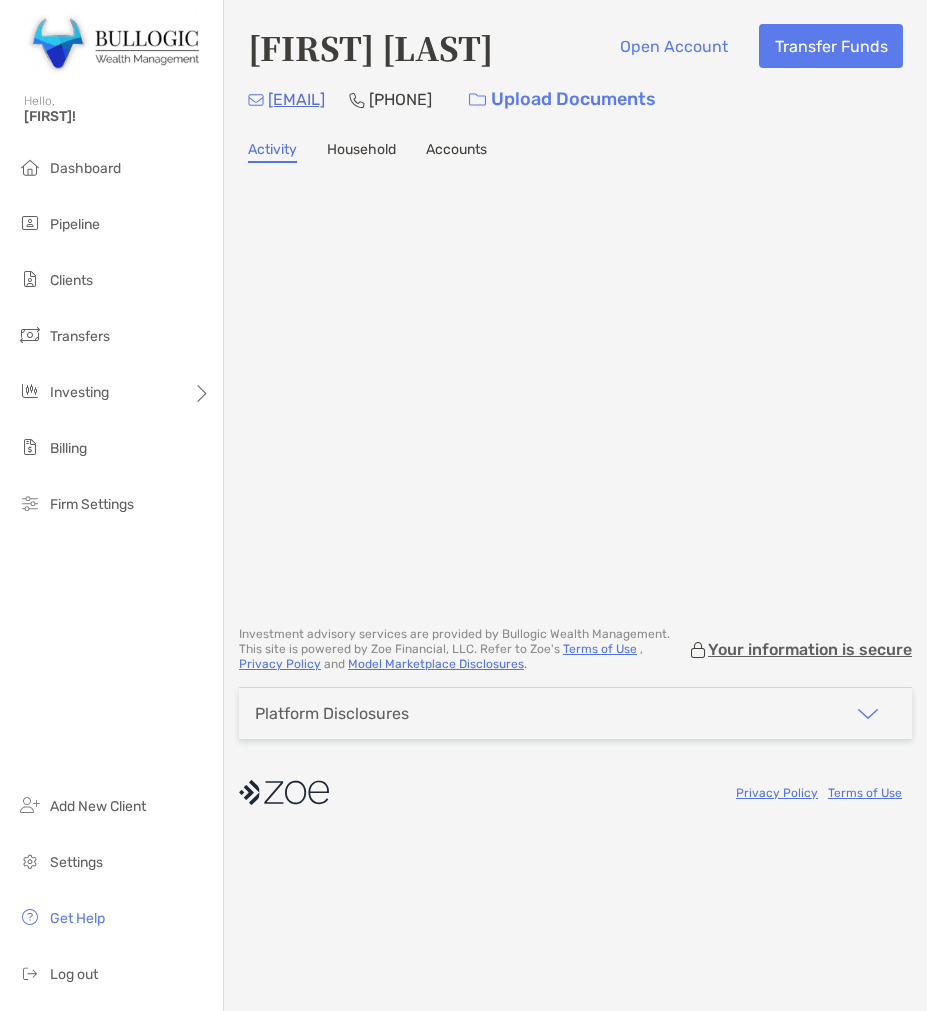 scroll, scrollTop: 0, scrollLeft: 0, axis: both 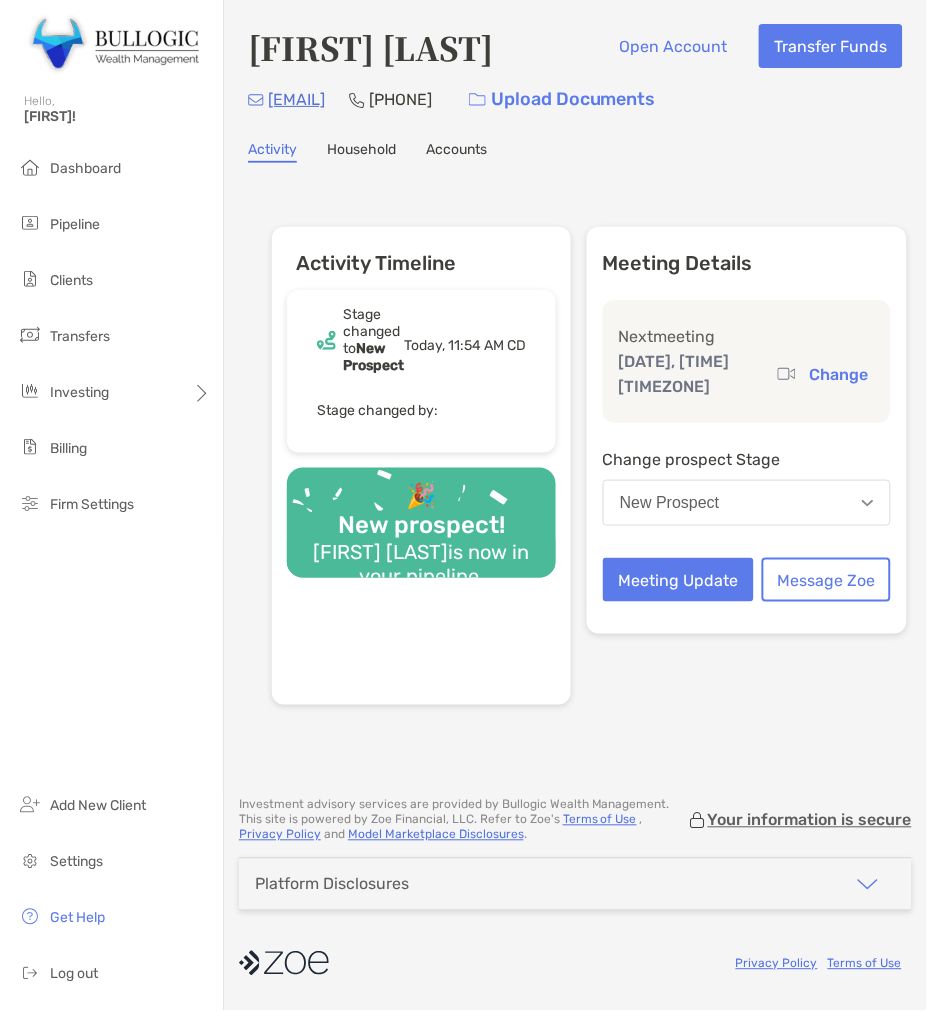 drag, startPoint x: 454, startPoint y: 95, endPoint x: 267, endPoint y: 126, distance: 189.55211 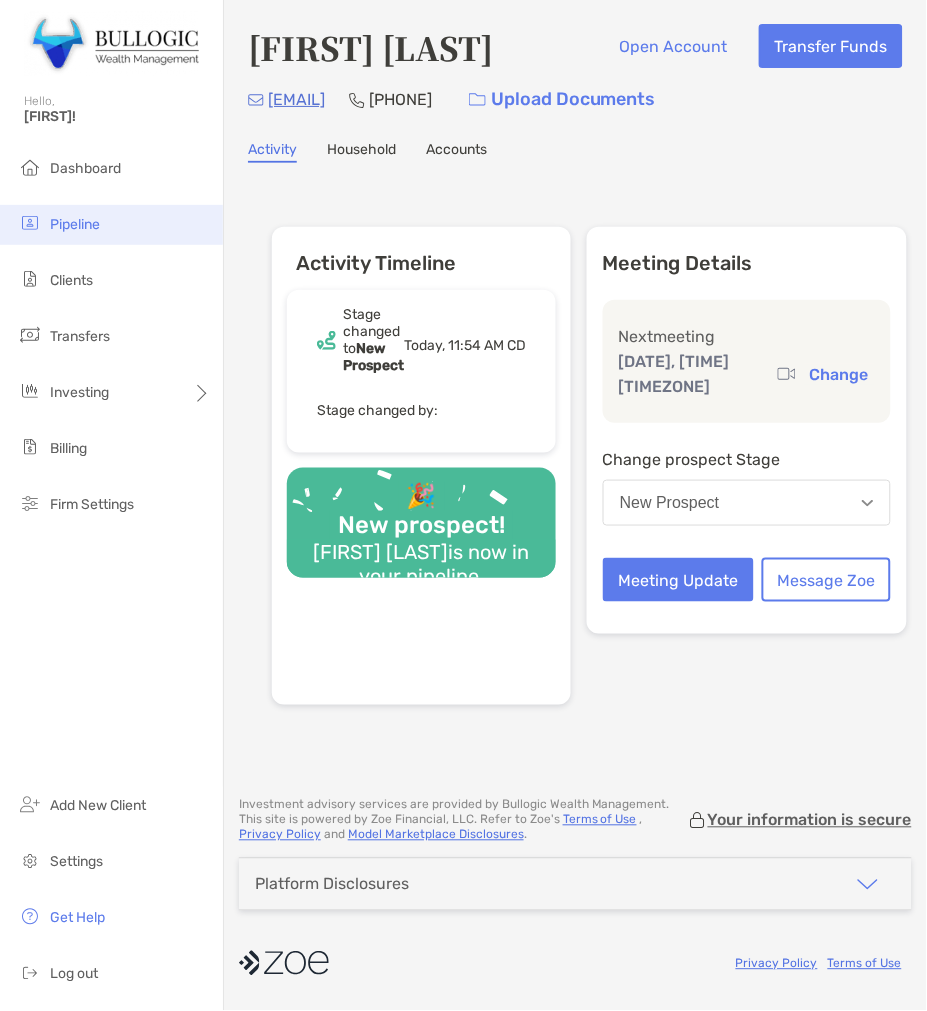 copy on "josierodberg@gmail.com" 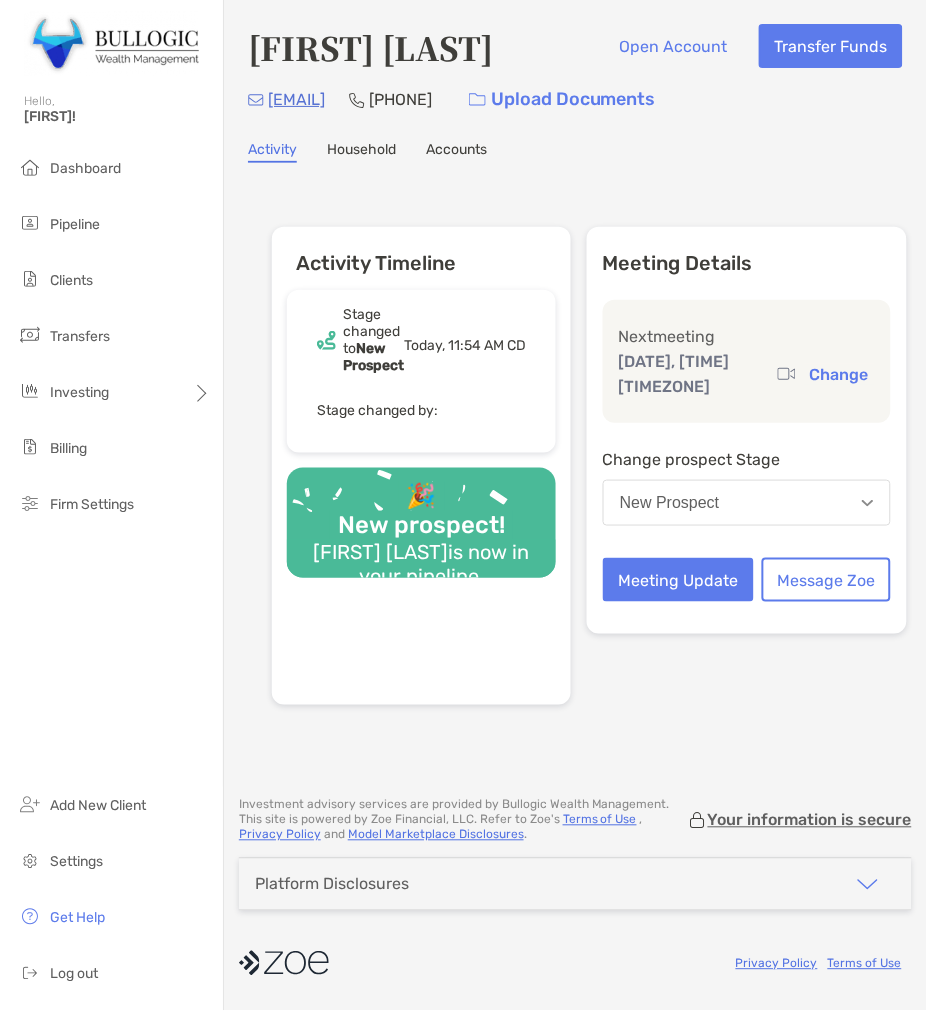 drag, startPoint x: 608, startPoint y: 93, endPoint x: 492, endPoint y: 113, distance: 117.71151 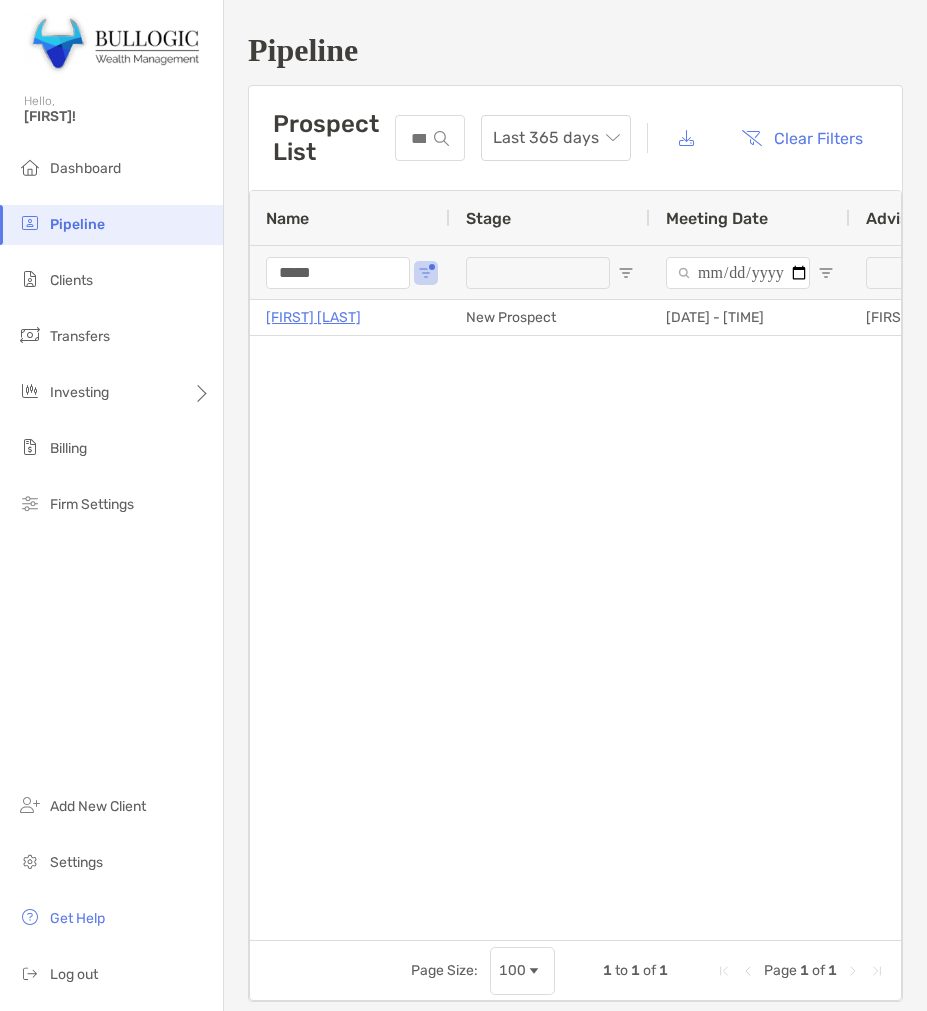 scroll, scrollTop: 0, scrollLeft: 0, axis: both 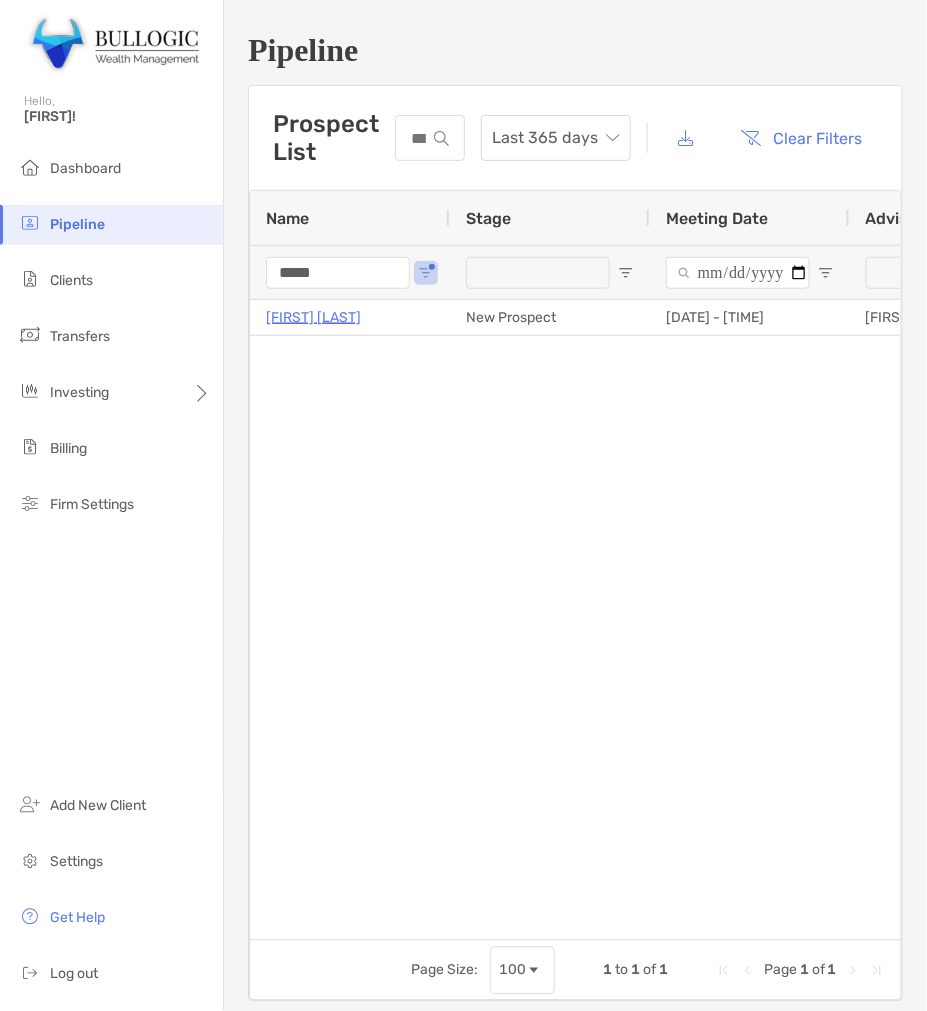 click on "Name" at bounding box center [350, 218] 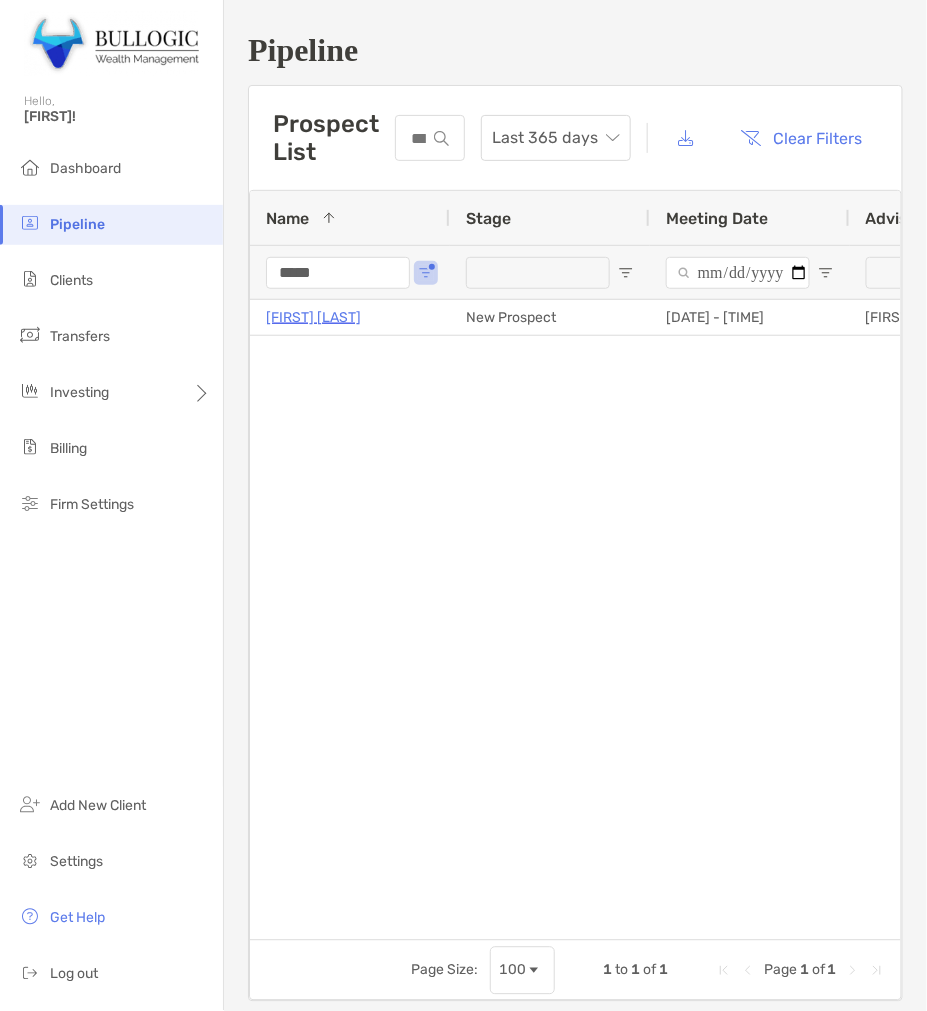 click on "*****" at bounding box center [338, 273] 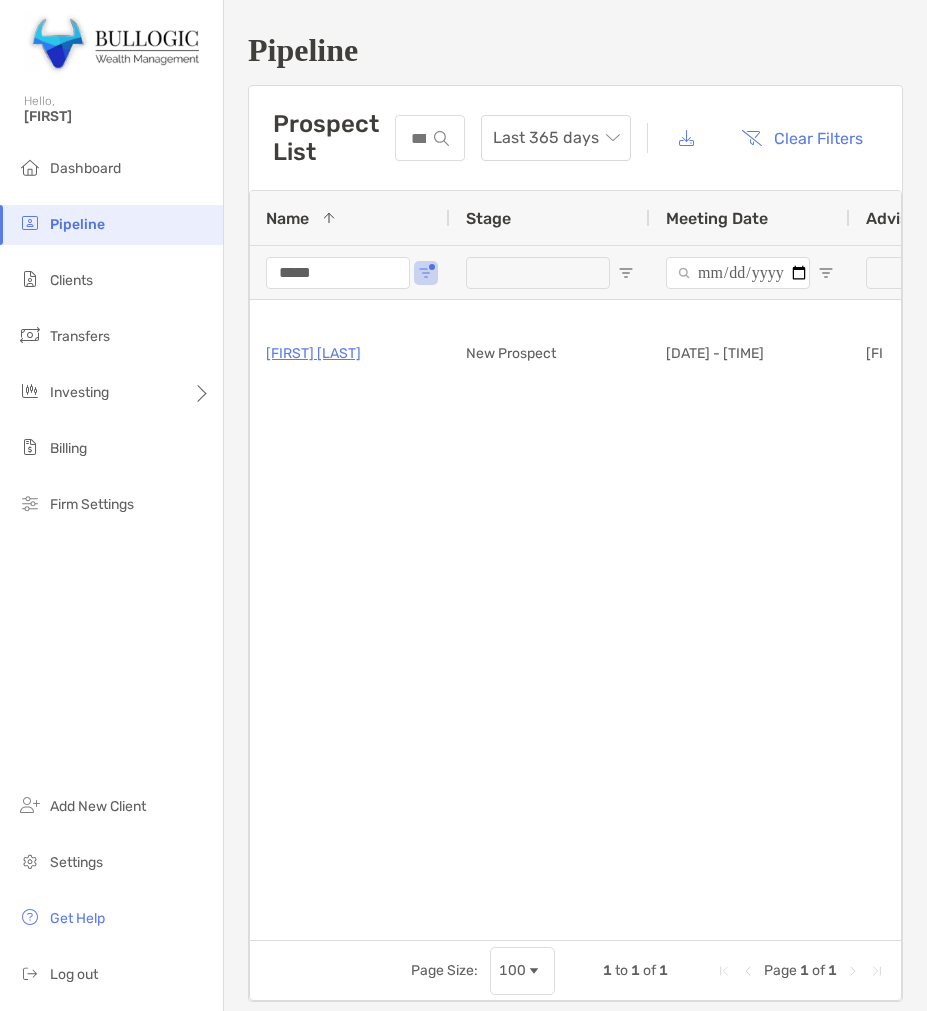 scroll, scrollTop: 0, scrollLeft: 0, axis: both 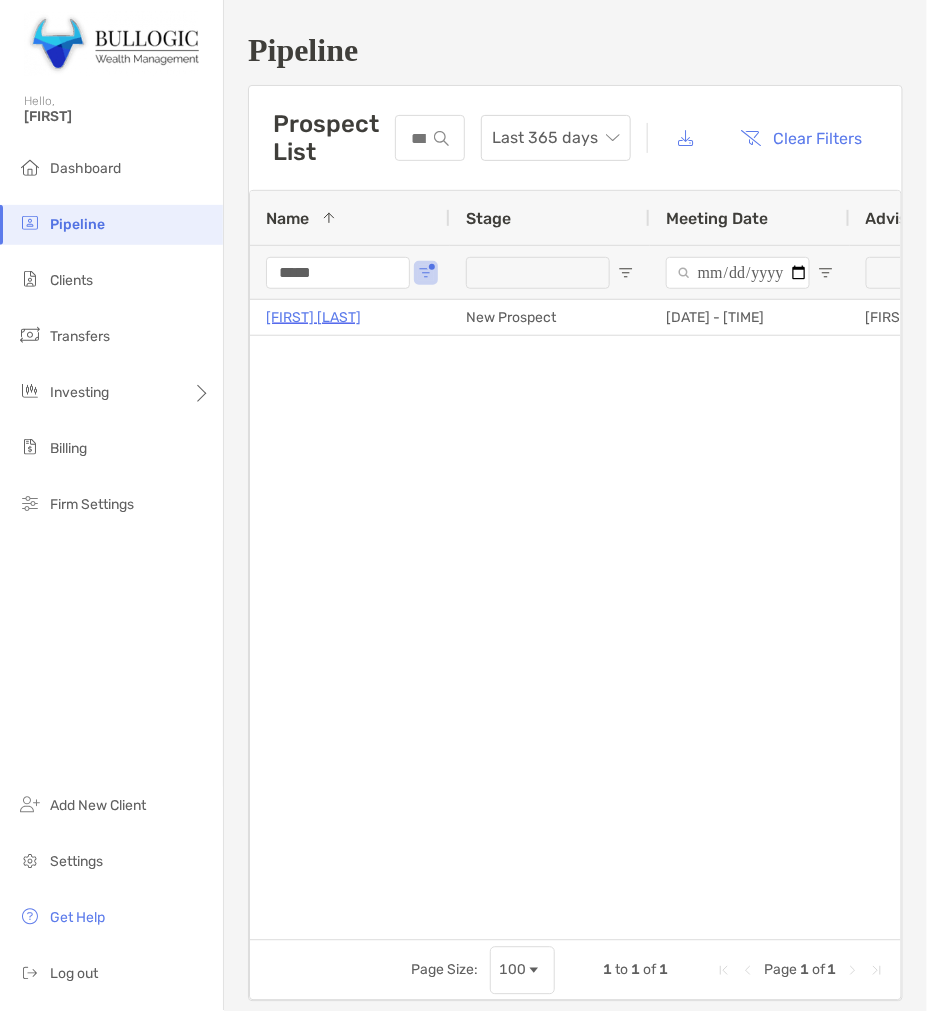 click on "*****" at bounding box center (338, 273) 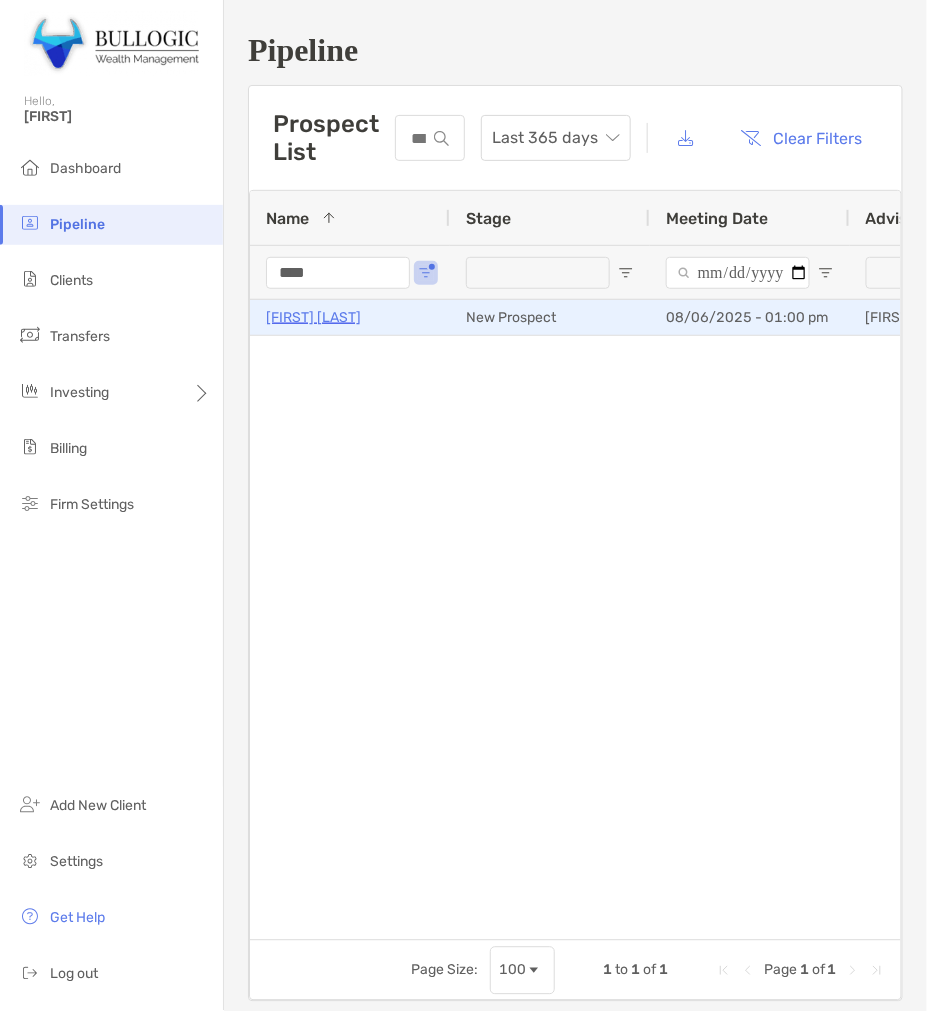click on "Madeleine Ivey" at bounding box center (313, 317) 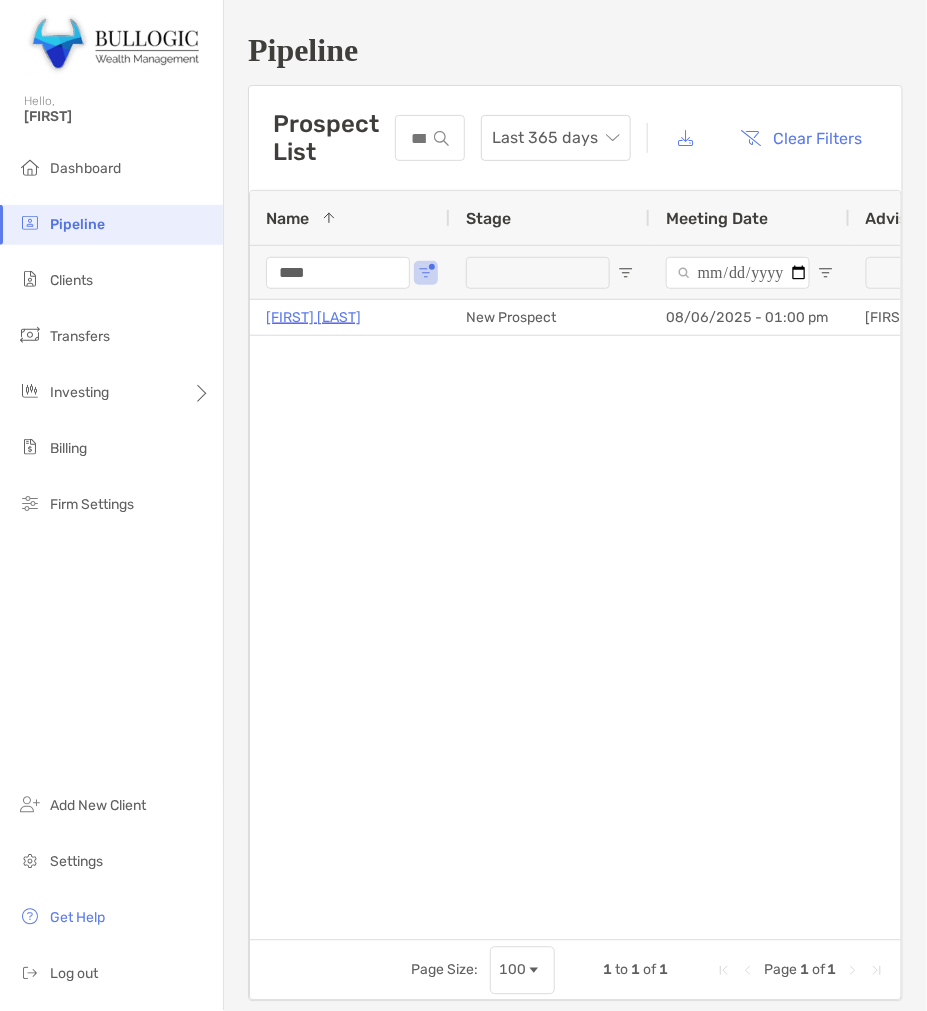 click on "****" at bounding box center [338, 273] 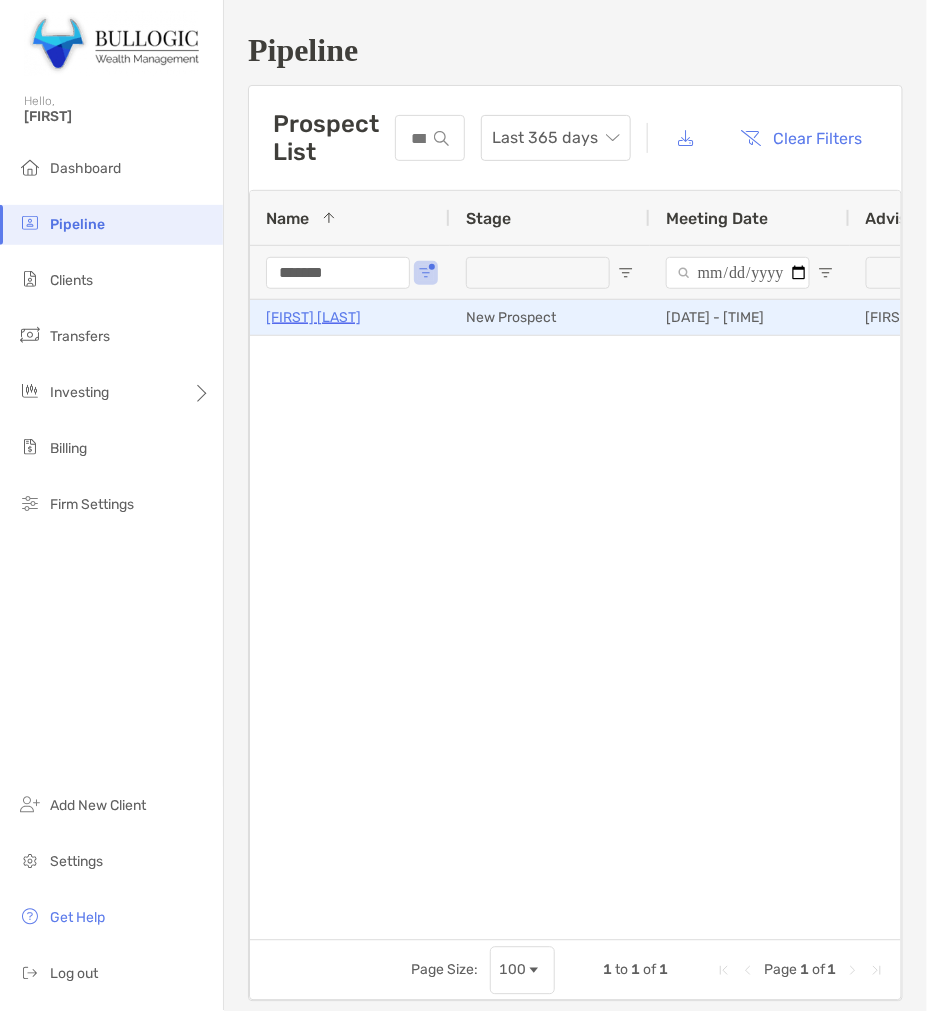 type on "*******" 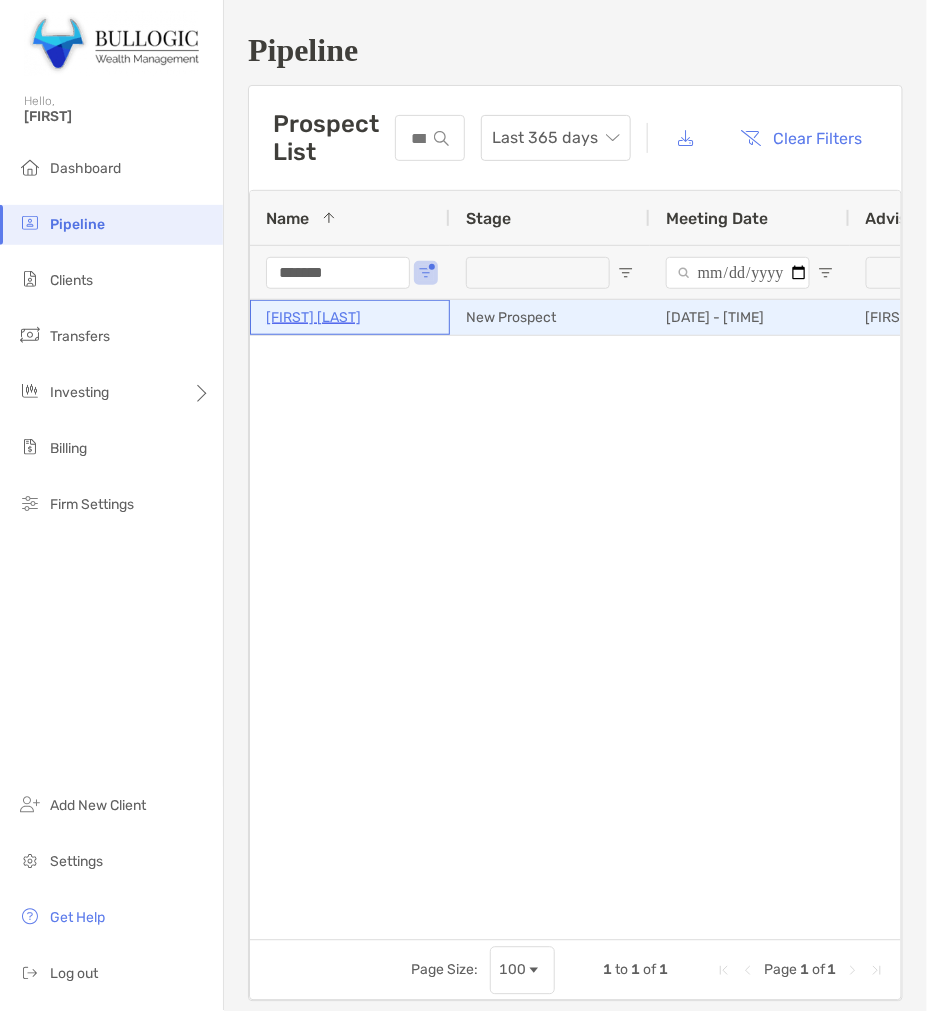 click on "[FIRST] [LAST]" at bounding box center (313, 317) 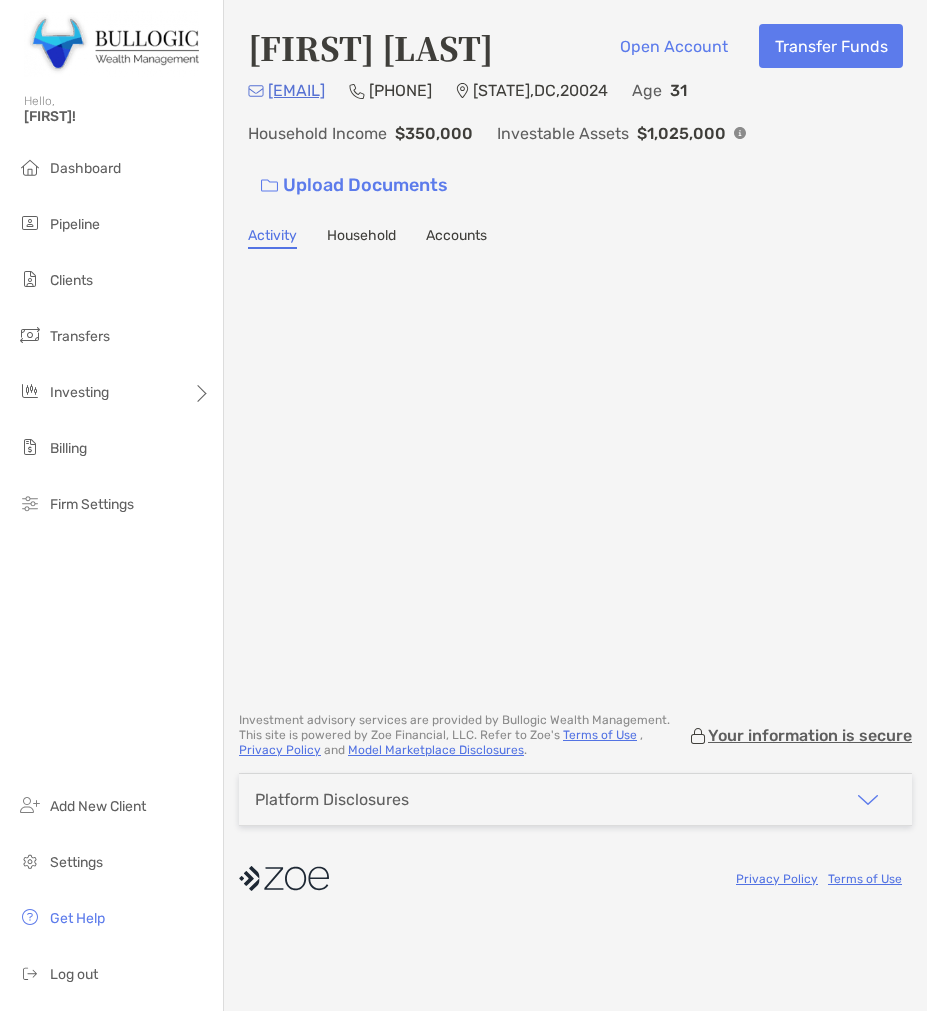 scroll, scrollTop: 0, scrollLeft: 0, axis: both 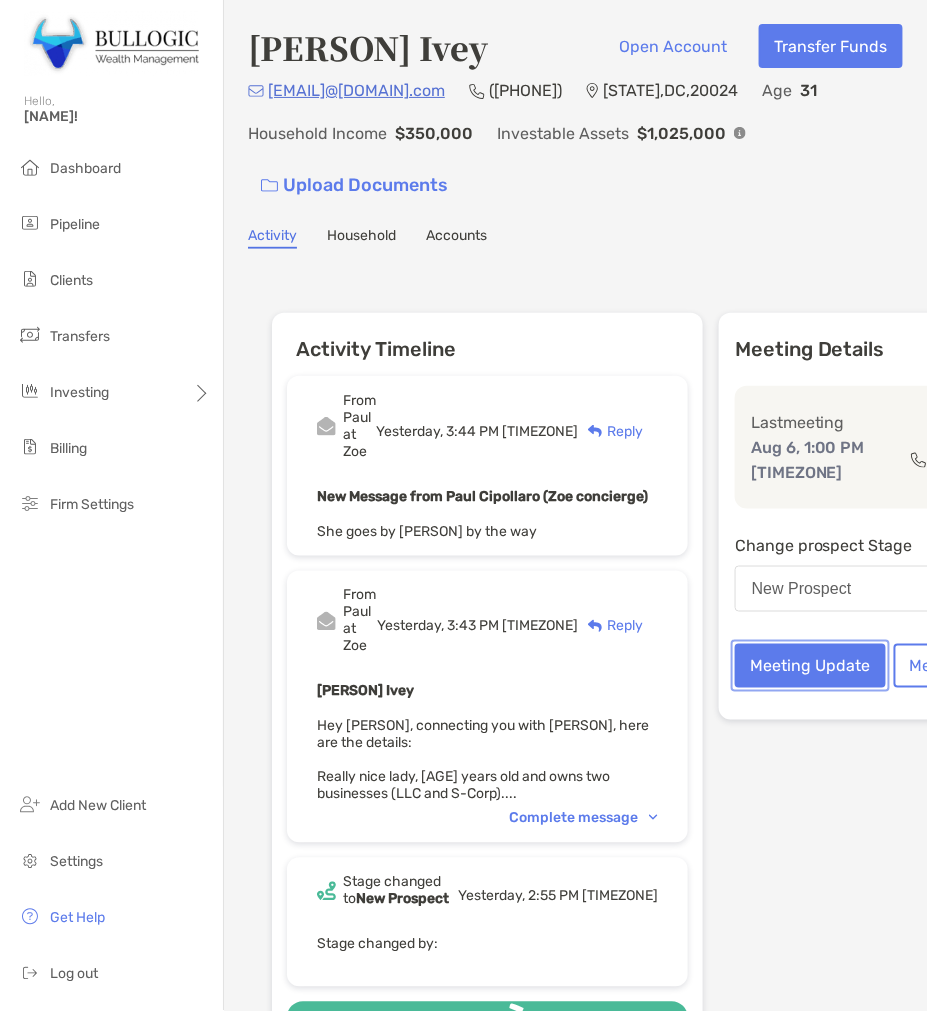 click on "Meeting Update" at bounding box center [810, 666] 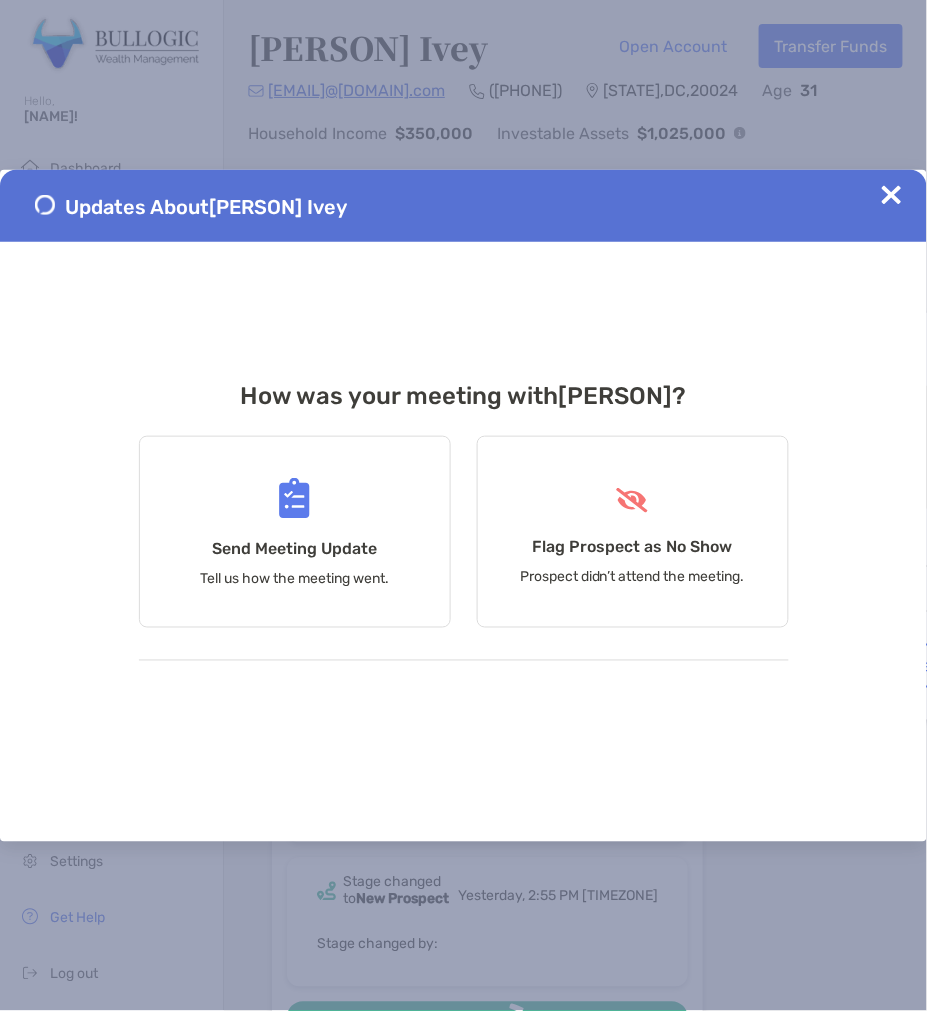 click at bounding box center (892, 195) 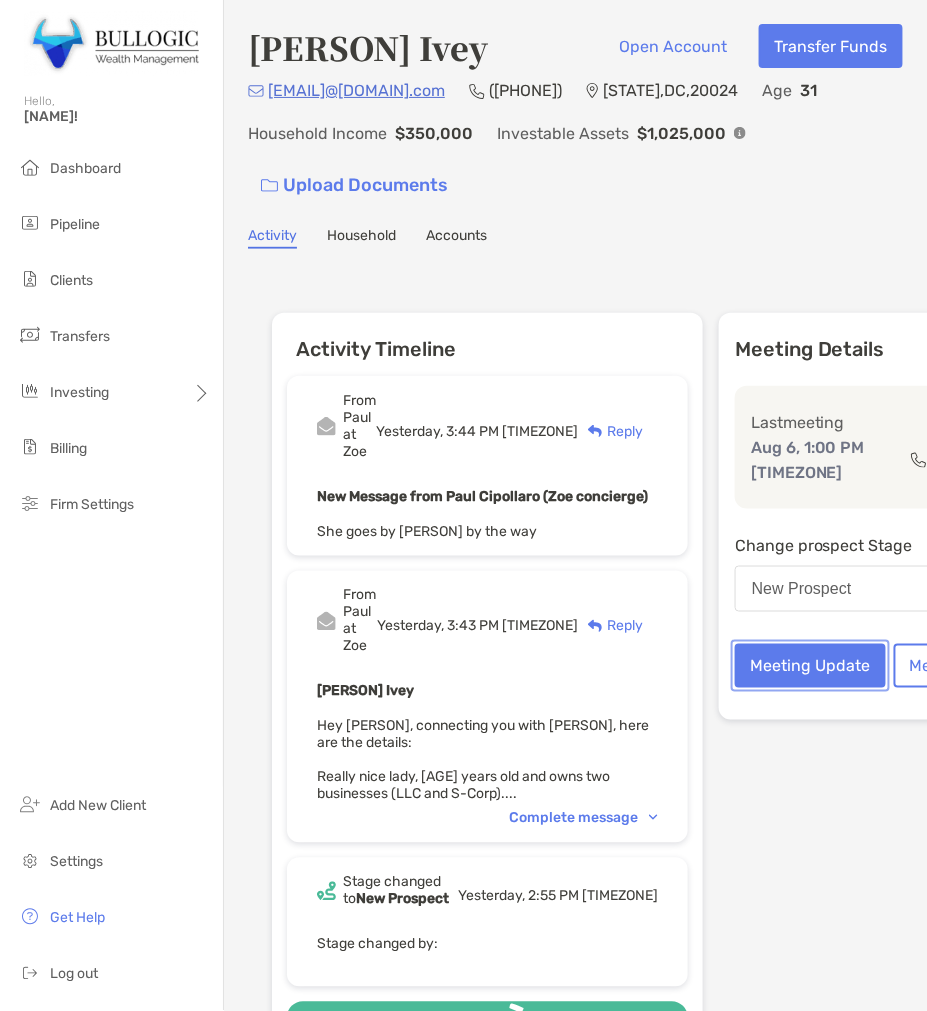 click on "Meeting Update" at bounding box center (810, 666) 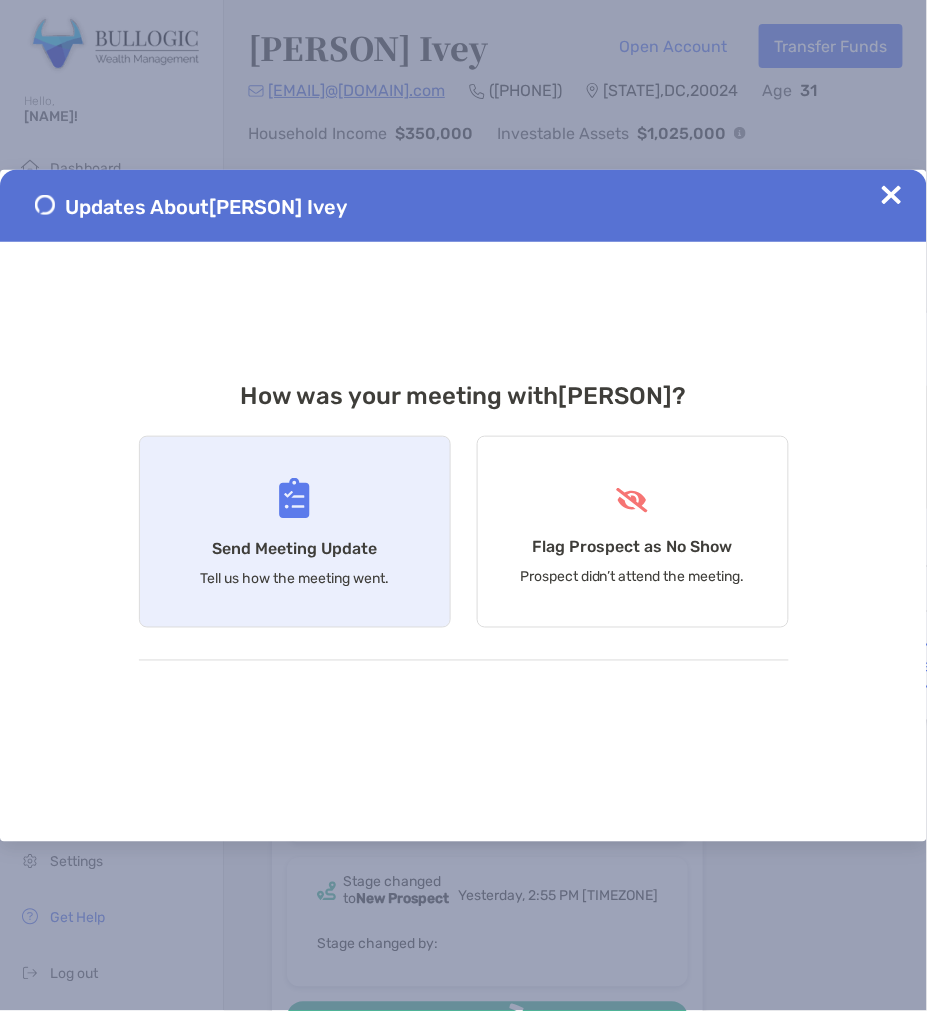 click on "Send Meeting Update Tell us how the meeting went." at bounding box center [295, 532] 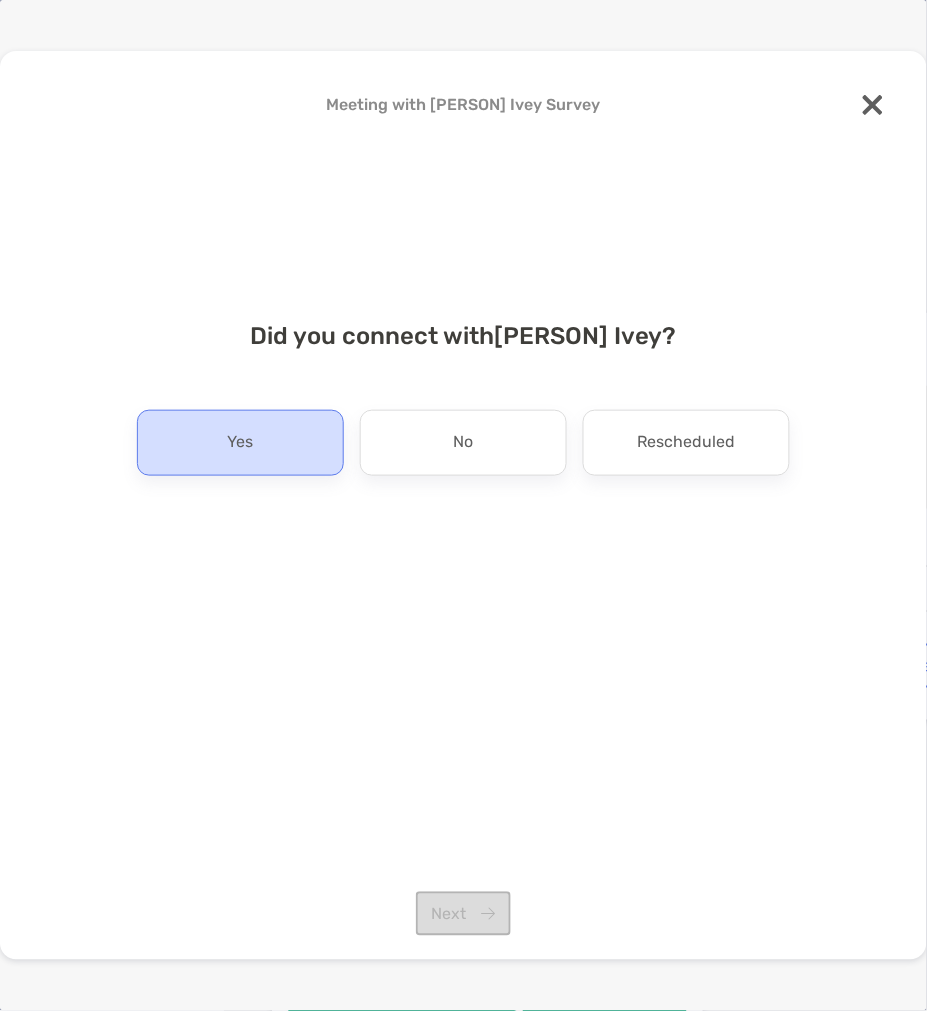 click on "Yes" at bounding box center [240, 443] 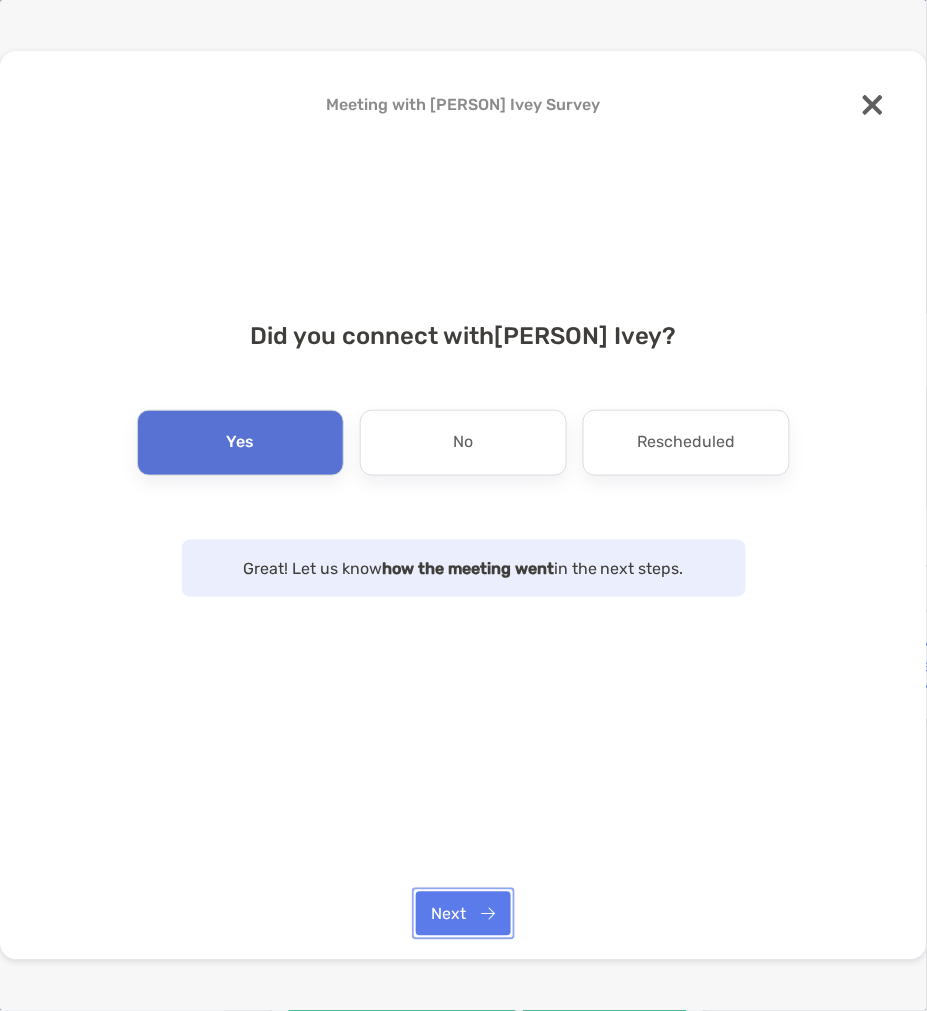 click on "Next" at bounding box center (463, 914) 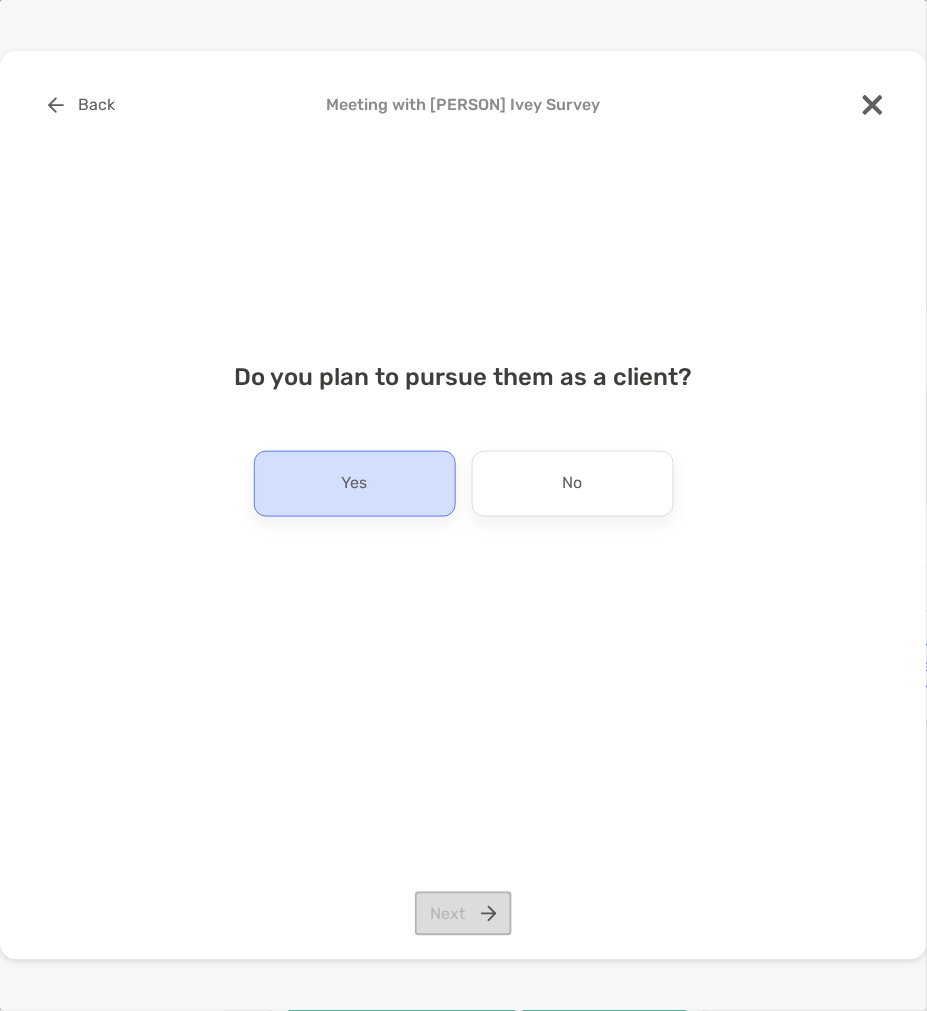 click on "Yes" at bounding box center (355, 484) 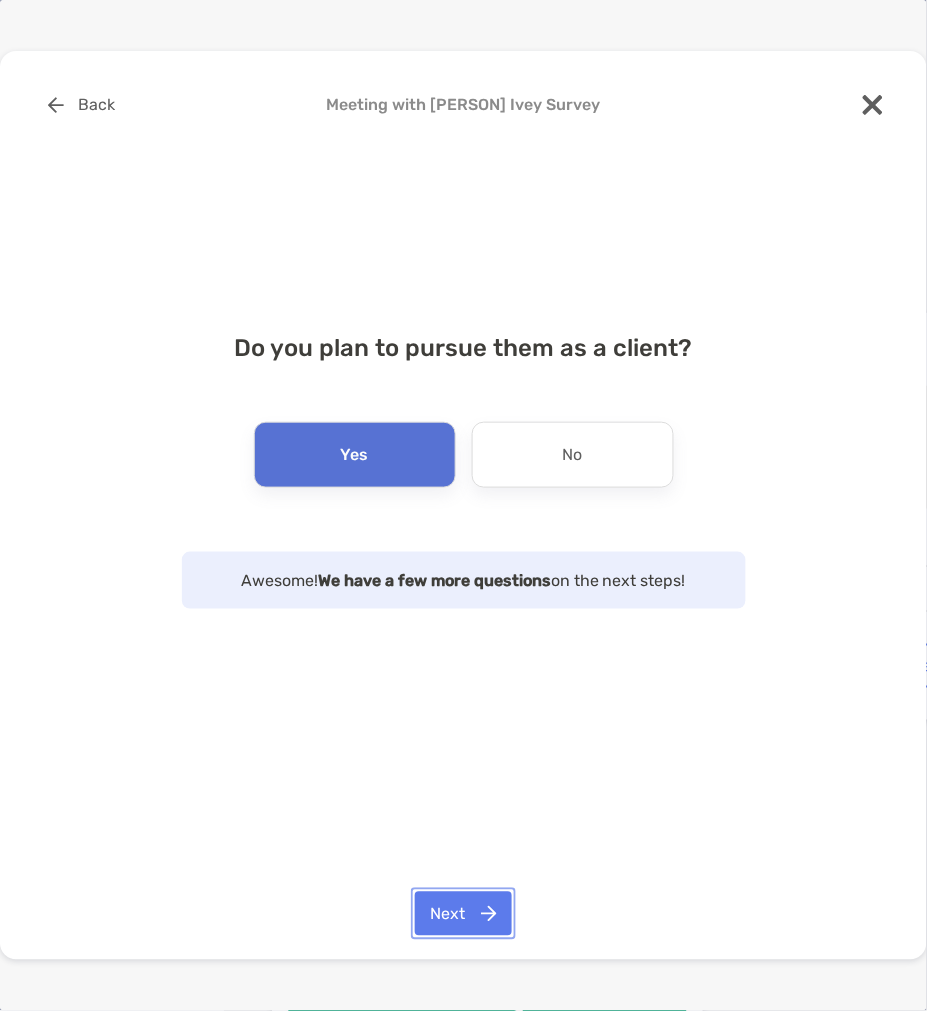 click on "Next" at bounding box center [463, 914] 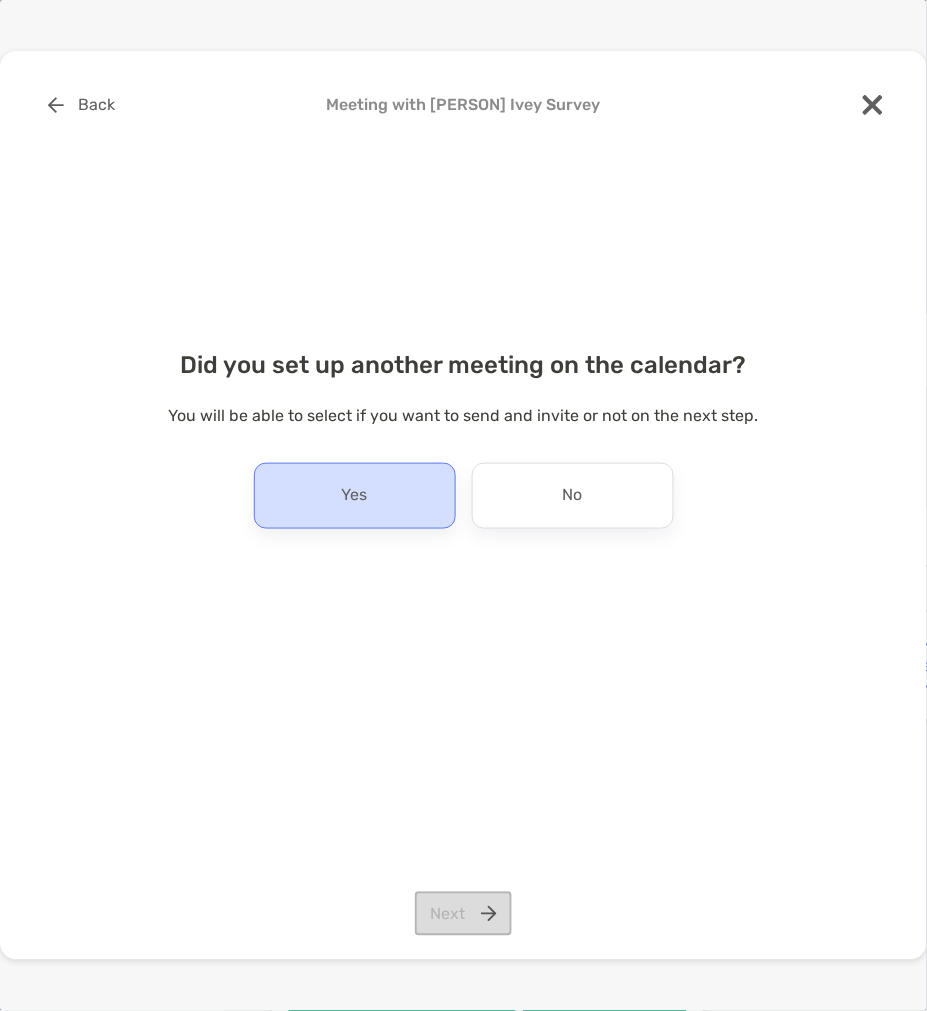 click on "Yes" at bounding box center (355, 496) 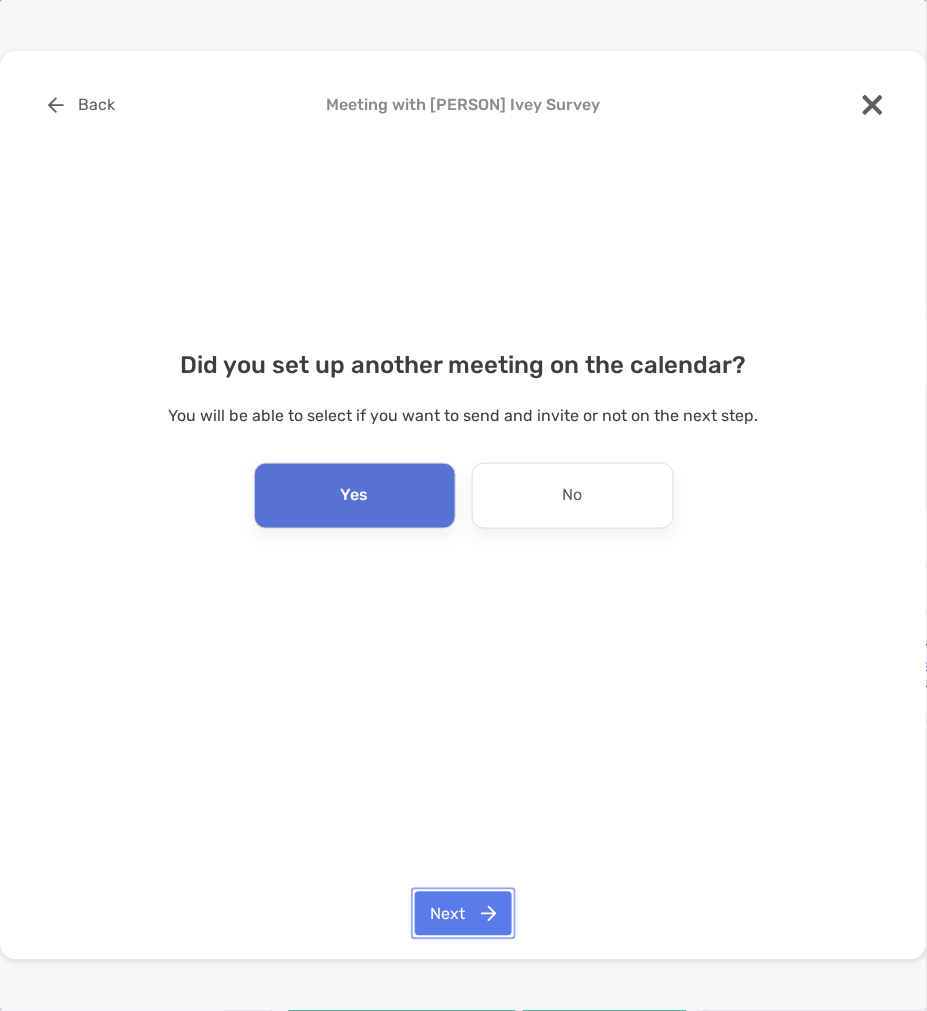 click on "Next" at bounding box center (463, 914) 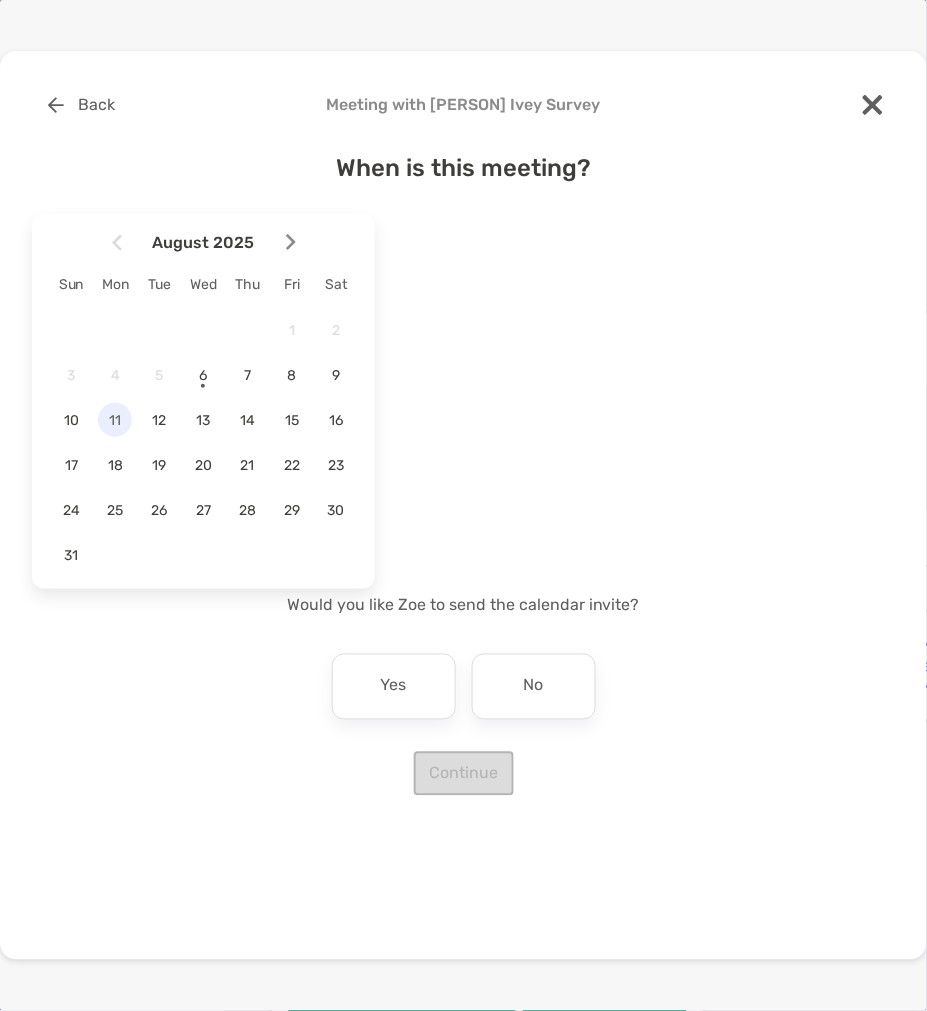 click on "11" at bounding box center [115, 420] 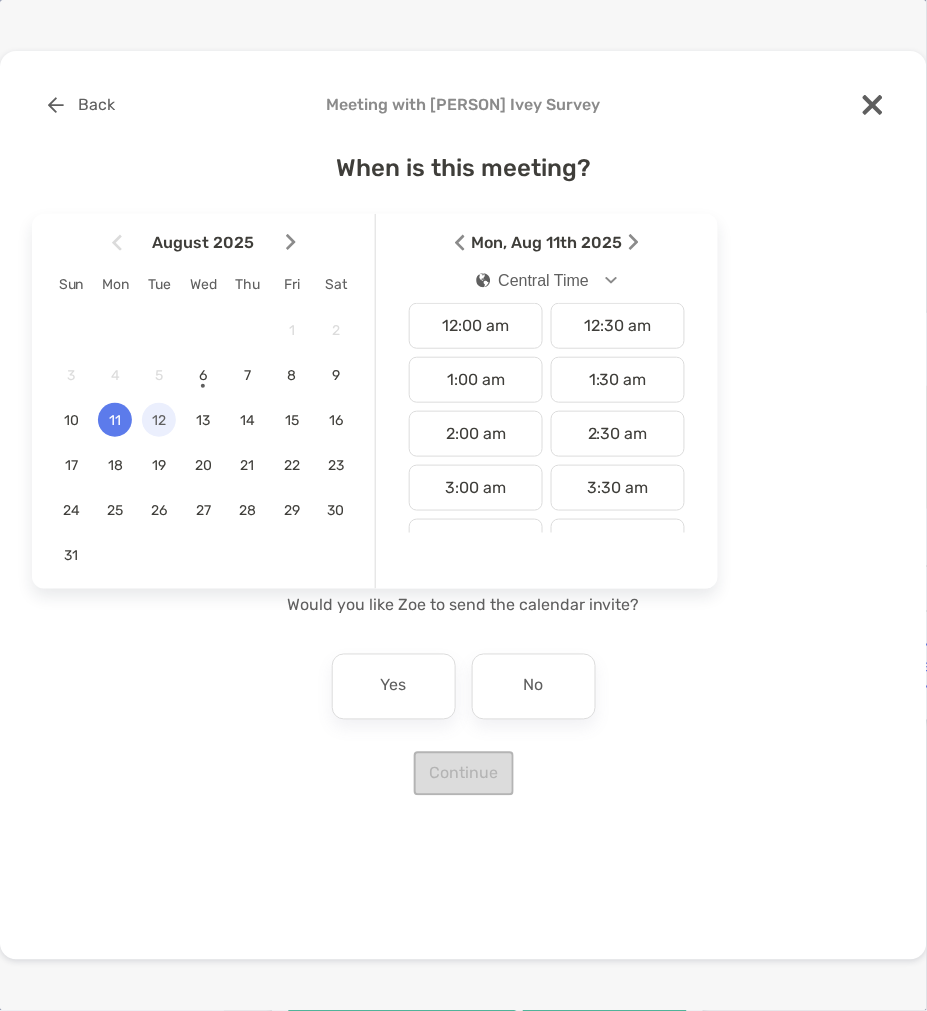 click on "12" at bounding box center [159, 420] 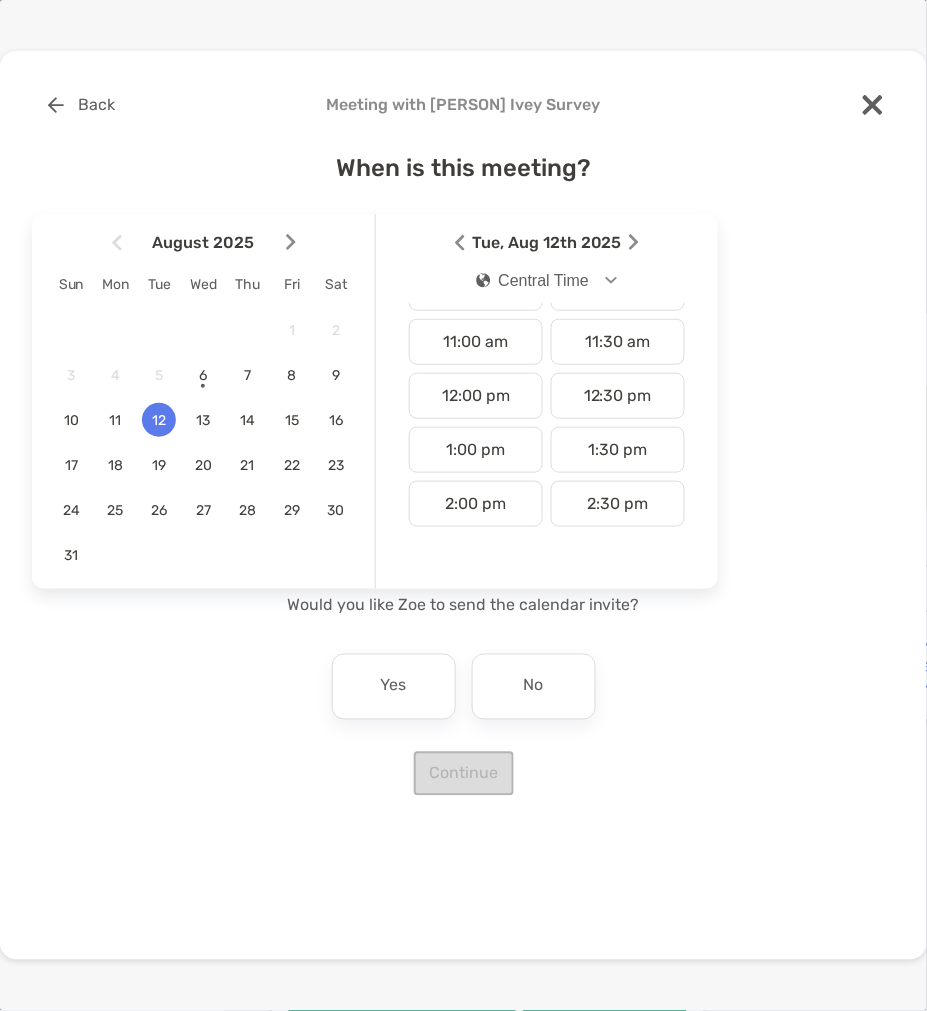 scroll, scrollTop: 666, scrollLeft: 0, axis: vertical 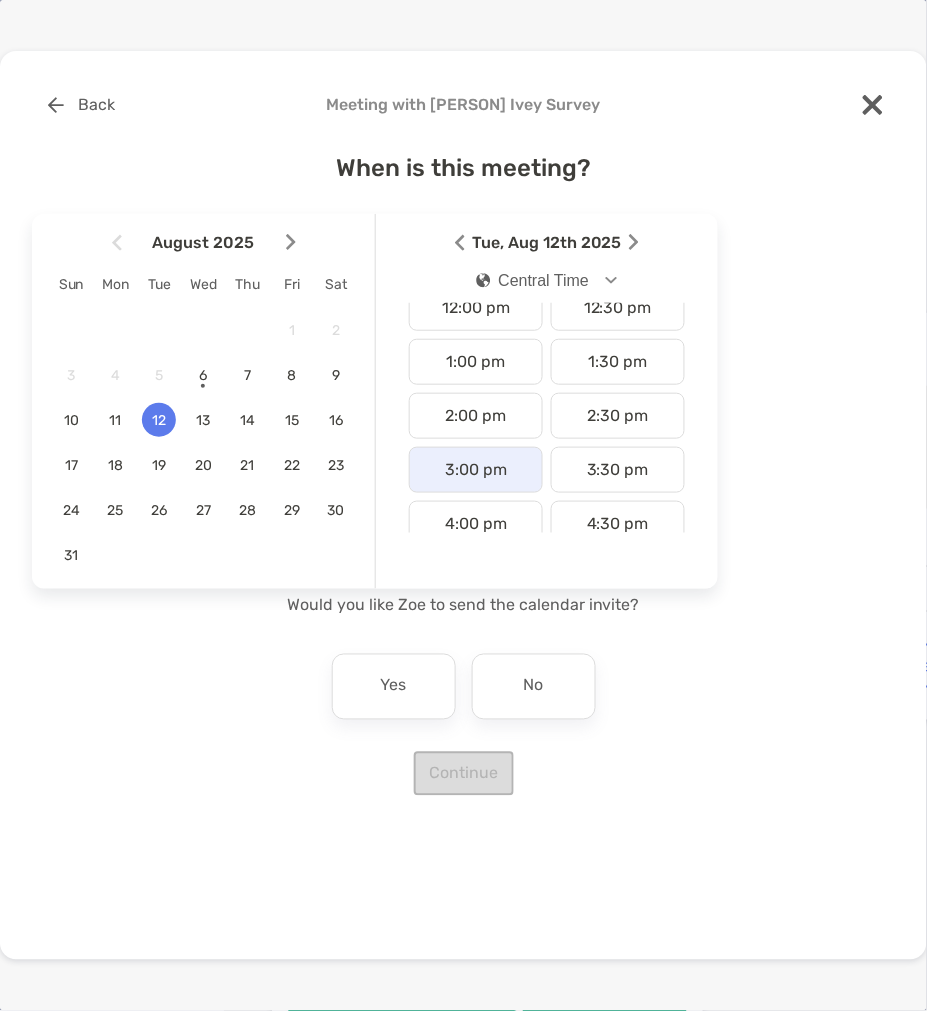 click on "3:00 pm" at bounding box center (476, 470) 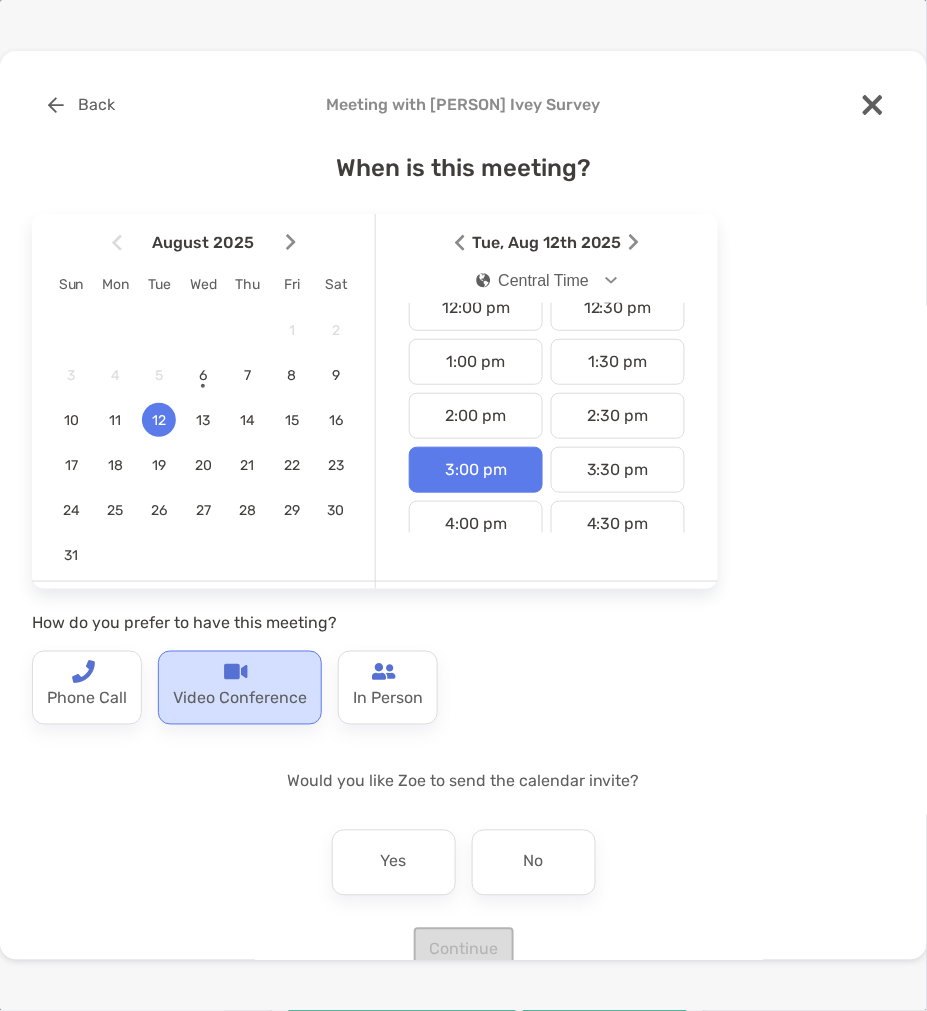 click on "Video Conference" at bounding box center [240, 700] 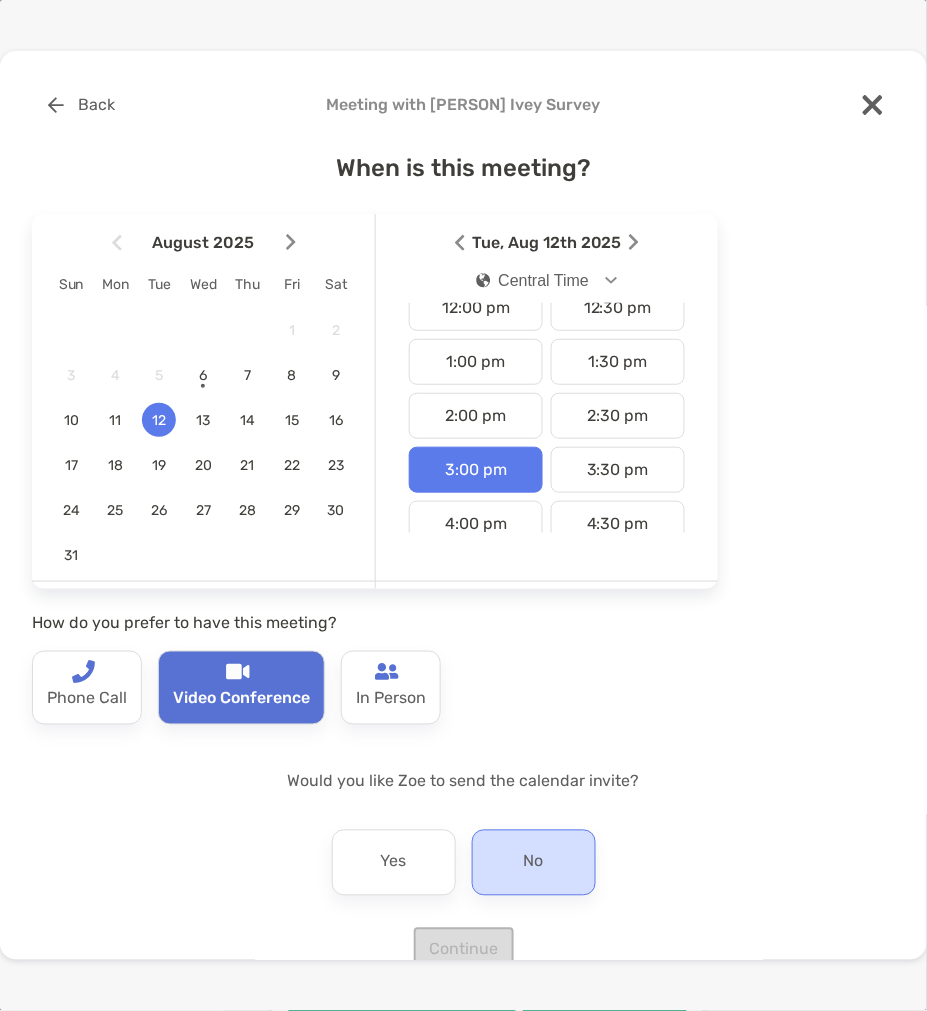 click on "No" at bounding box center [534, 863] 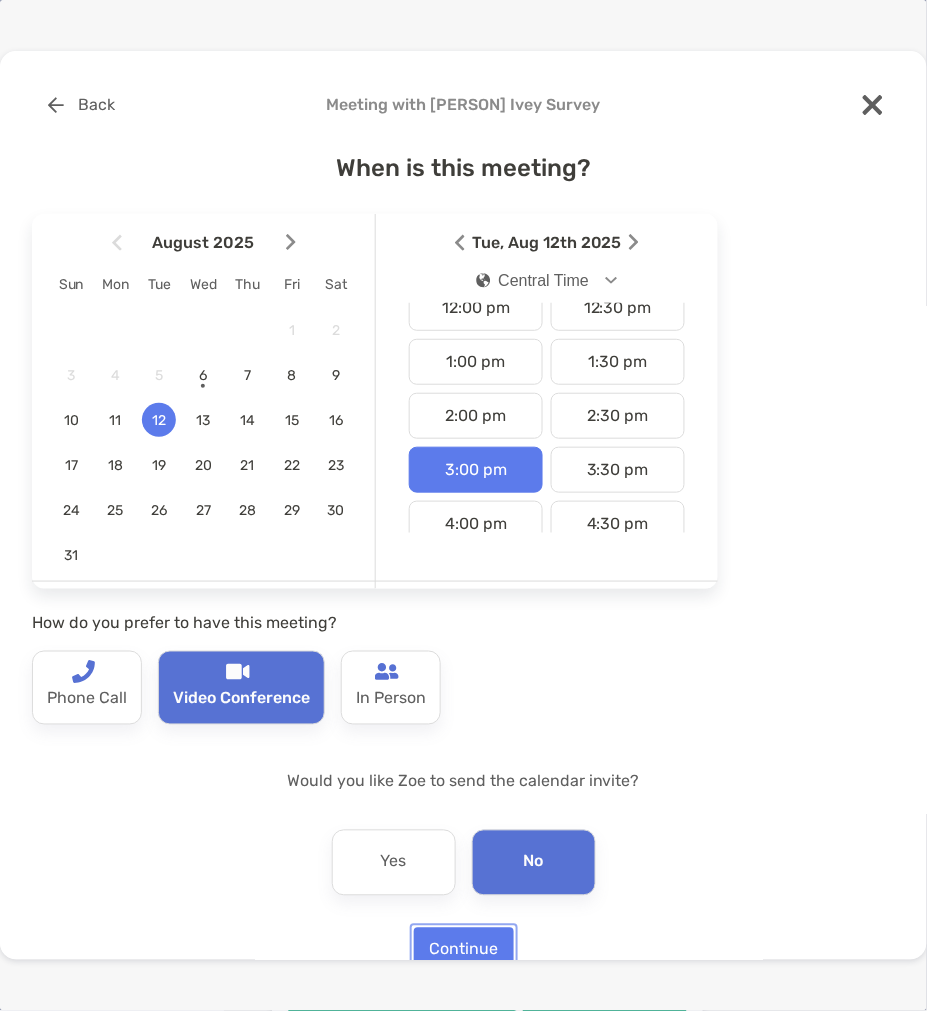 click on "Continue" at bounding box center (464, 950) 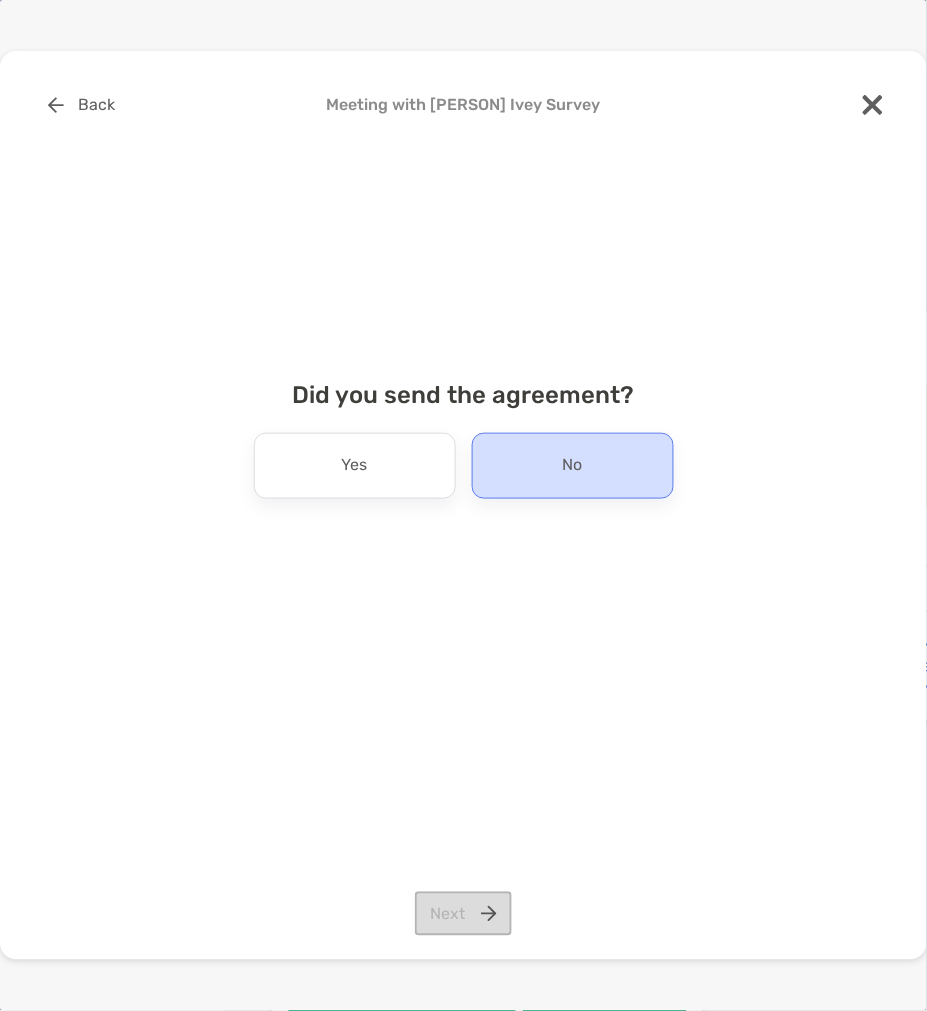 click on "No" at bounding box center (573, 466) 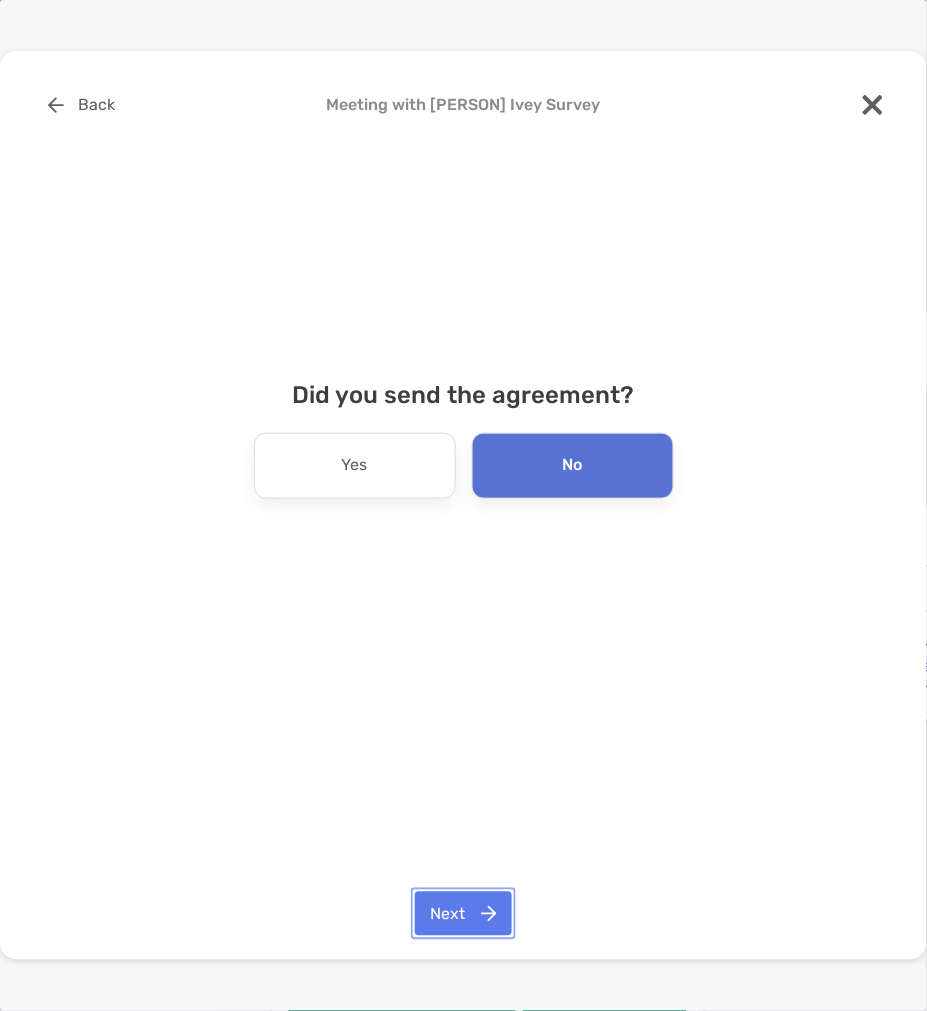 click on "Next" at bounding box center [463, 914] 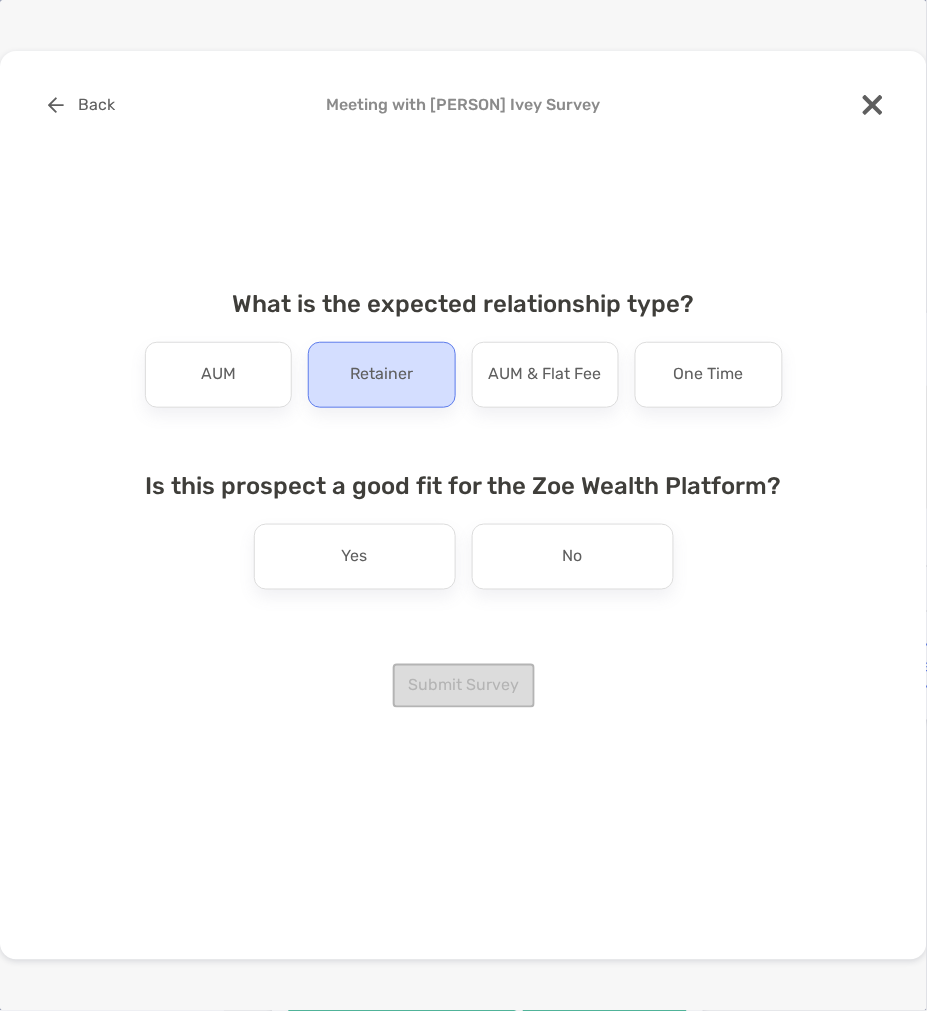 click on "Retainer" at bounding box center [381, 375] 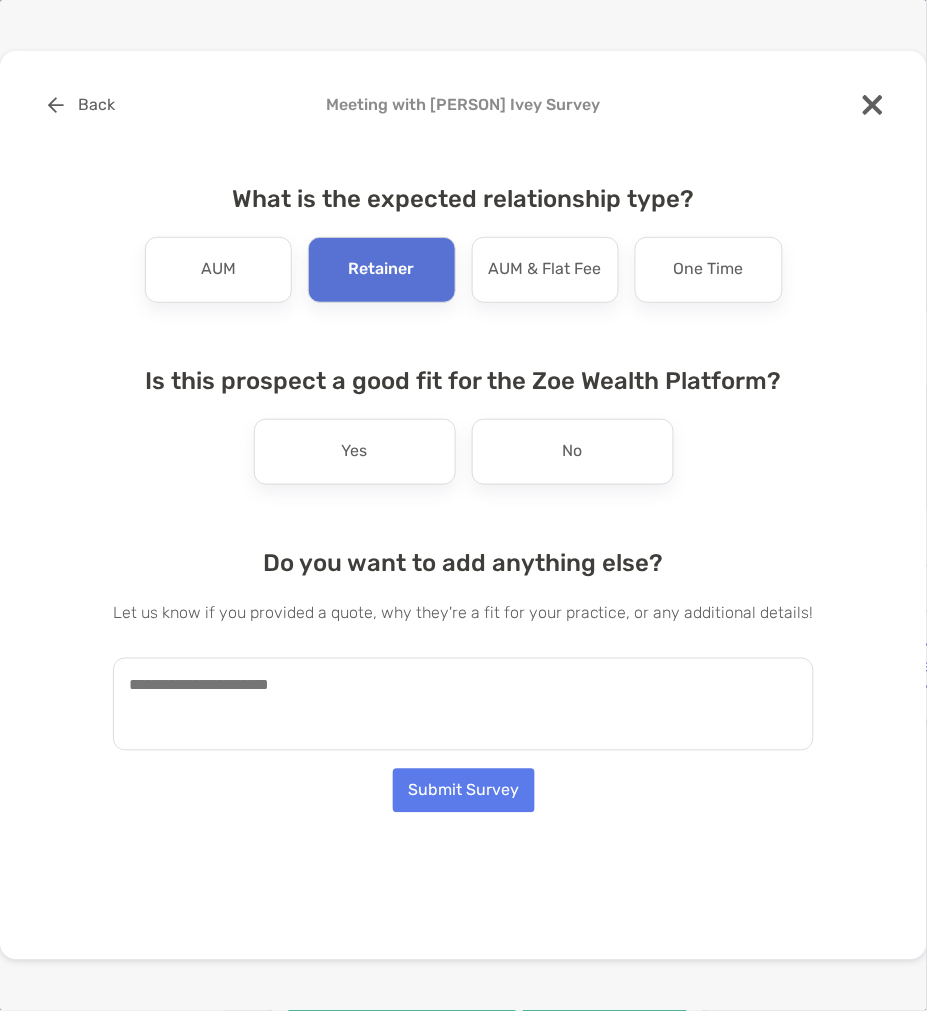 click at bounding box center [463, 704] 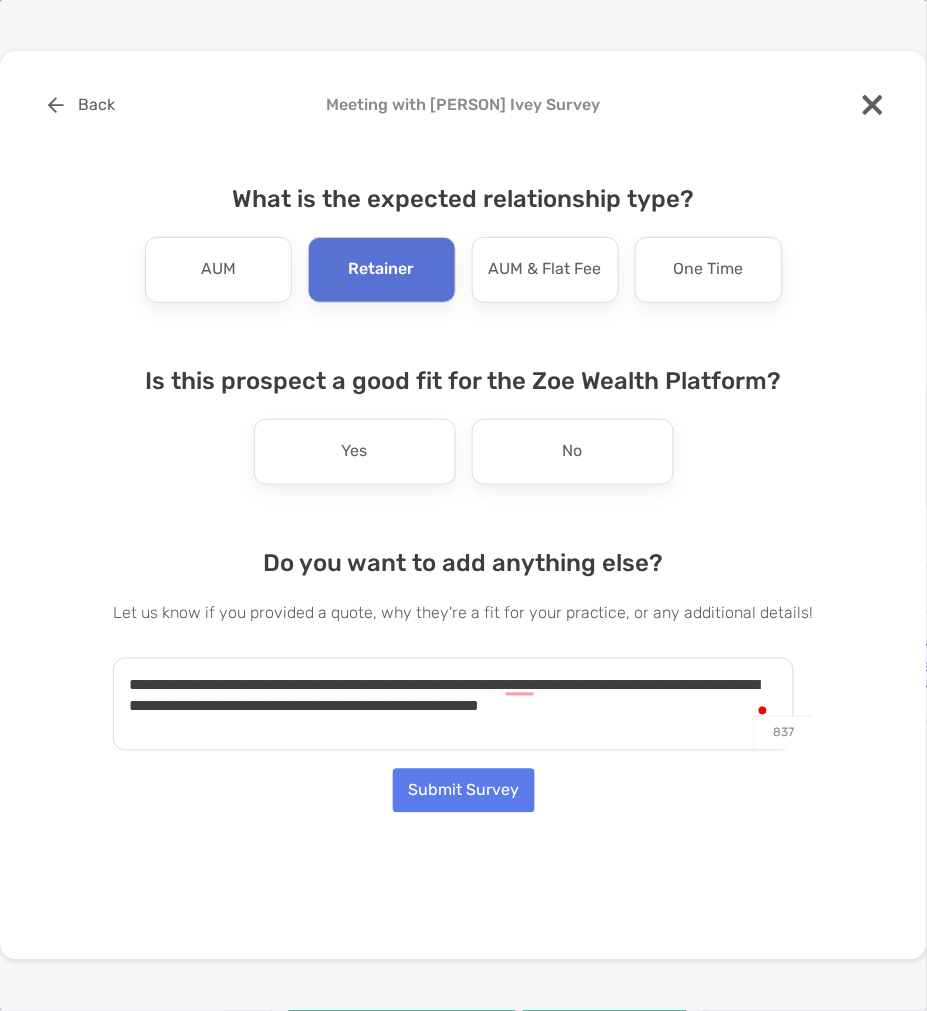 type on "**********" 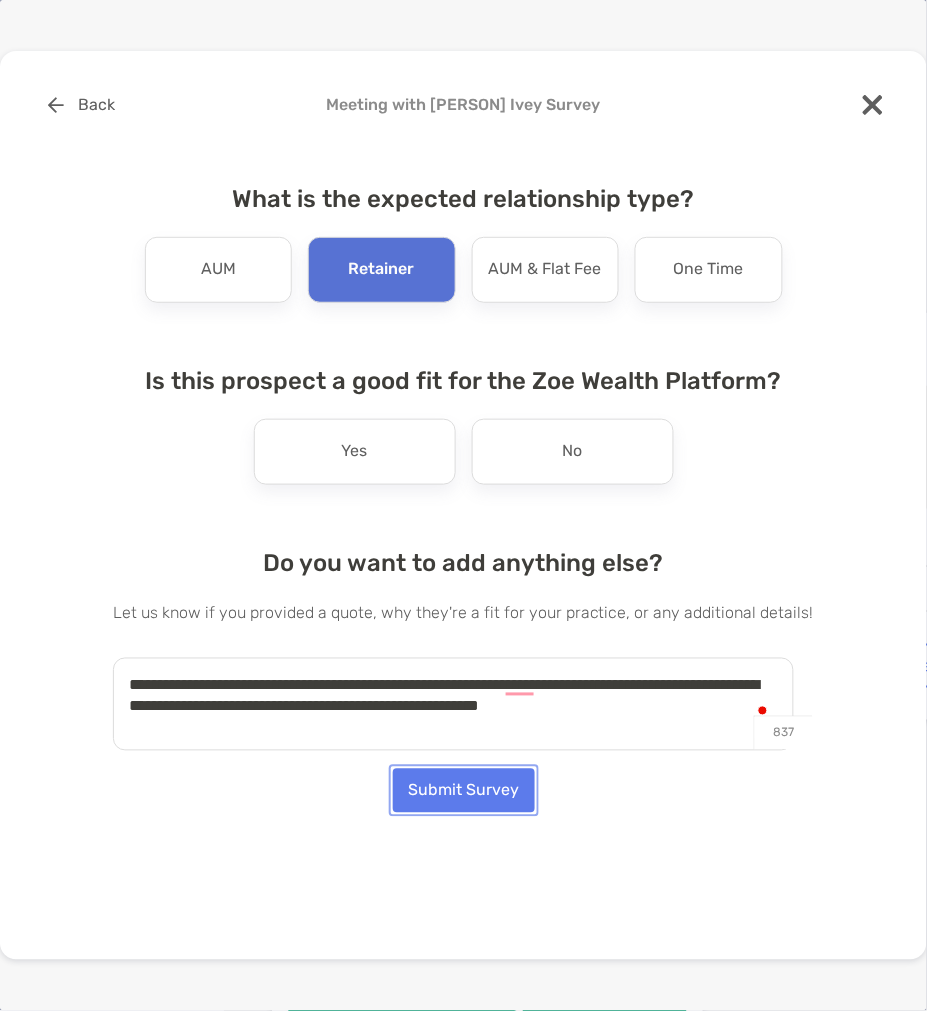 click on "Submit Survey" at bounding box center [464, 791] 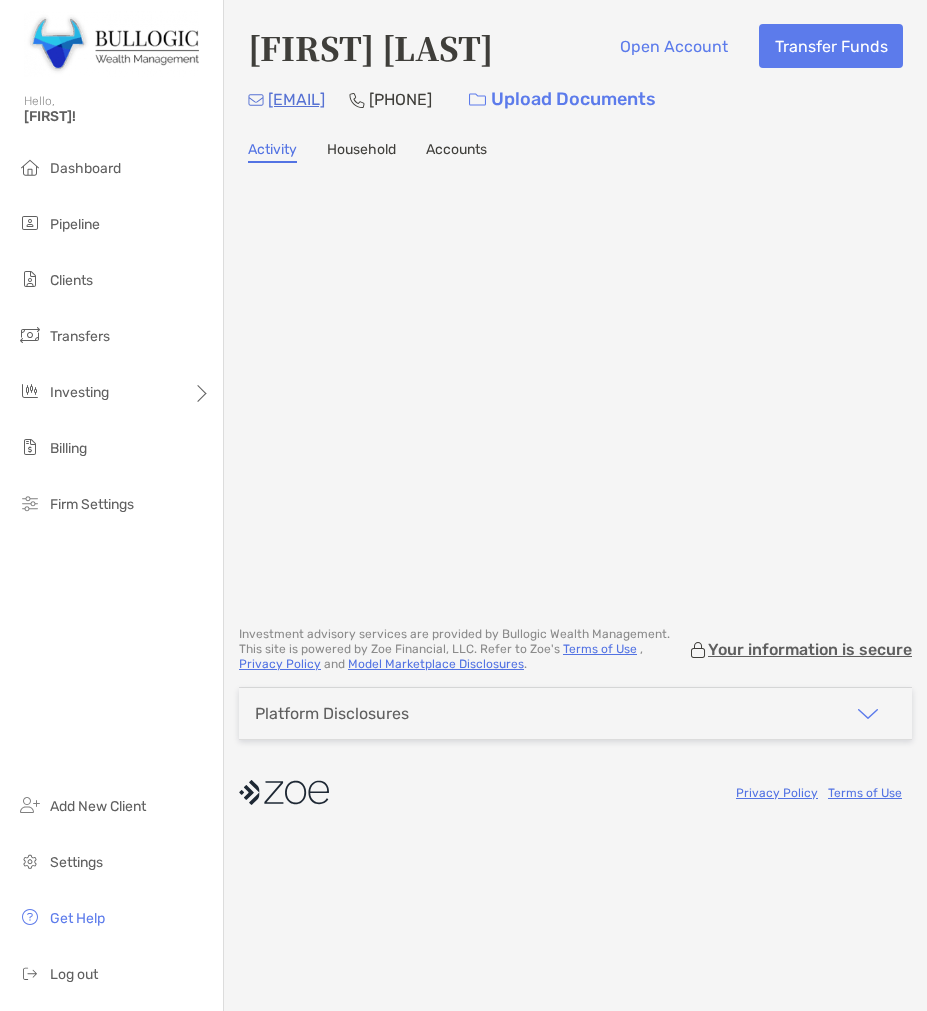 scroll, scrollTop: 0, scrollLeft: 0, axis: both 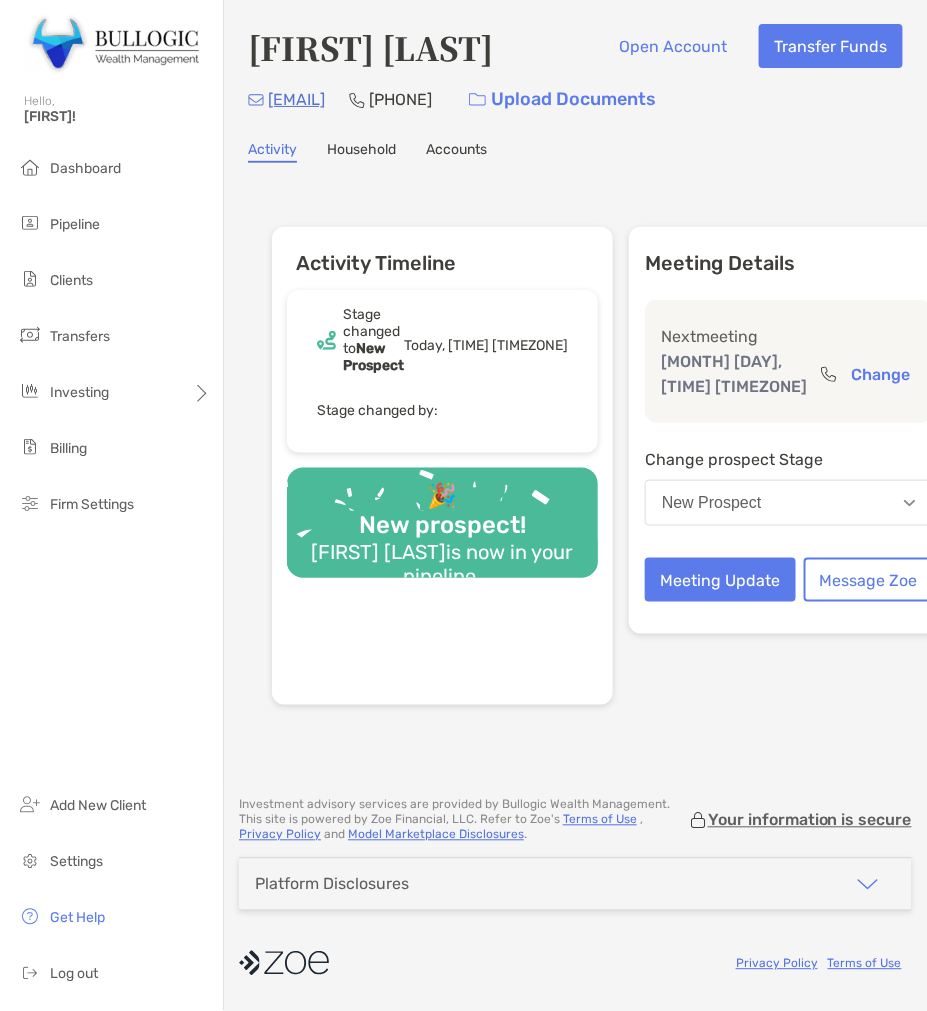 click on "[FIRST] [LAST]" at bounding box center [370, 47] 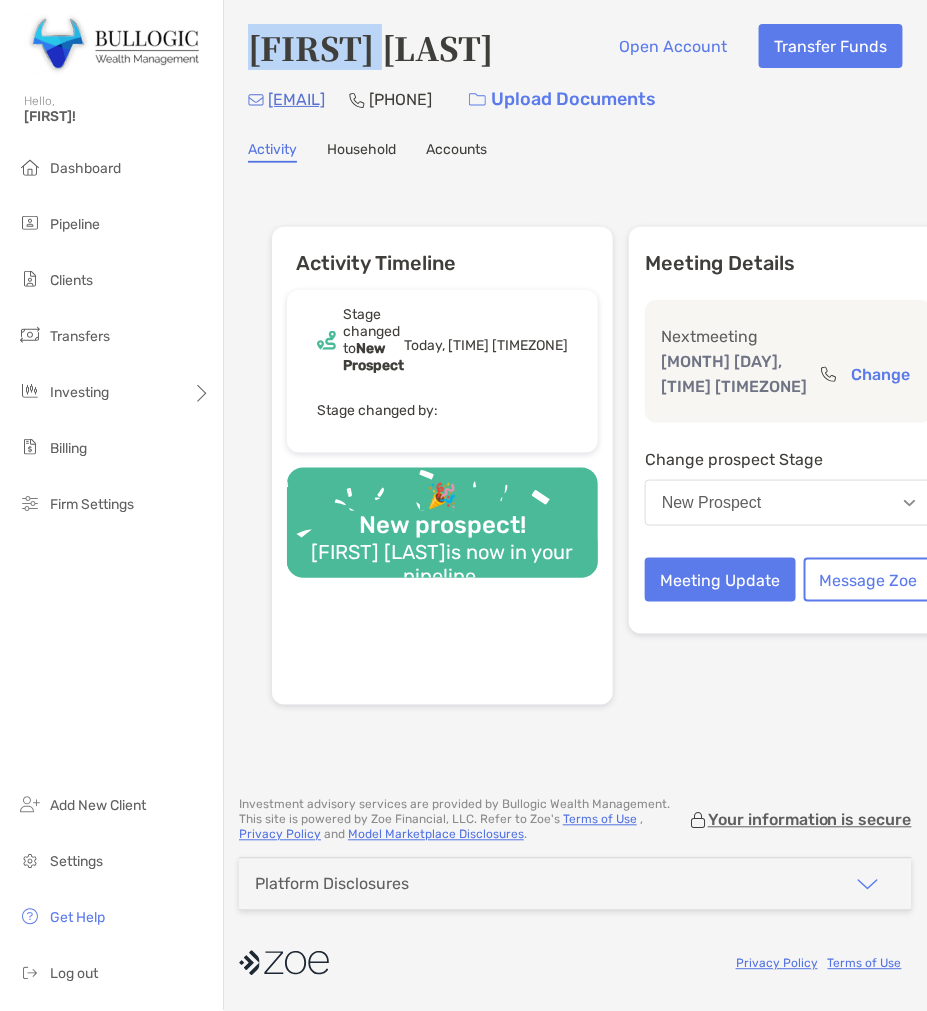 click on "[FIRST] [LAST]" at bounding box center (370, 47) 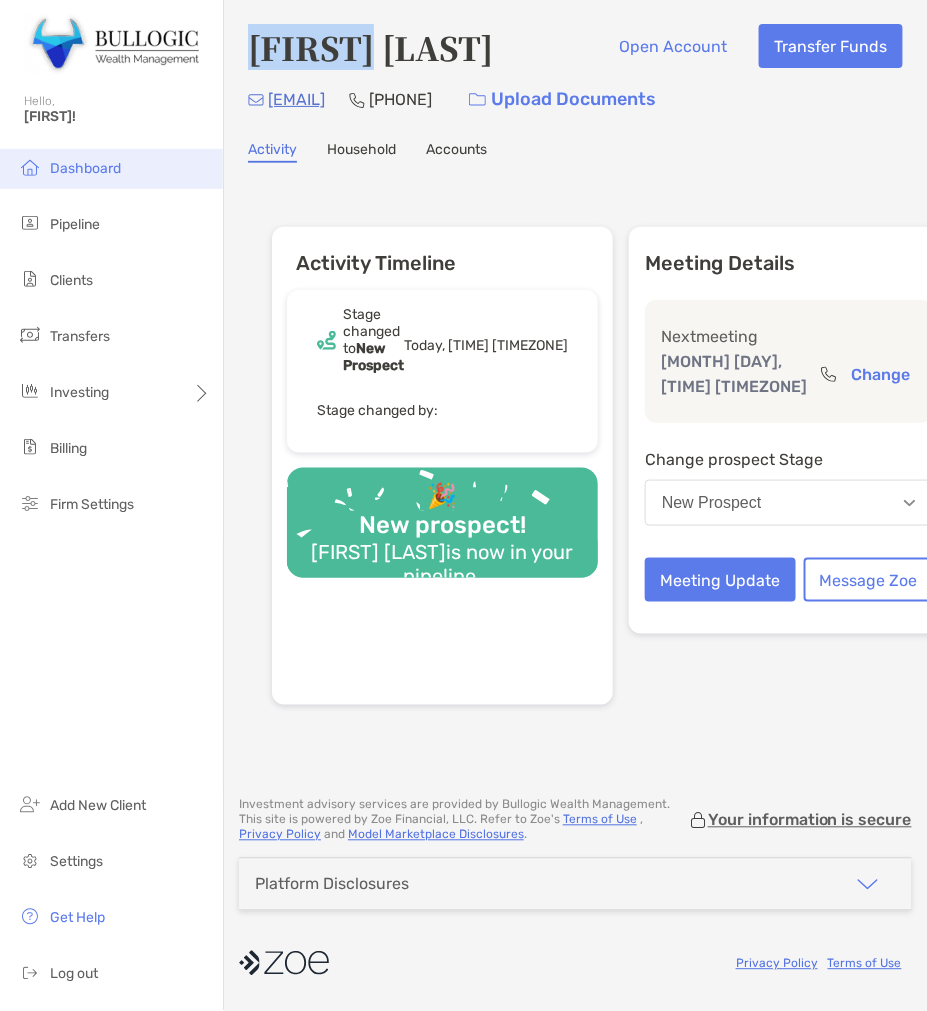 copy on "[FIRST]" 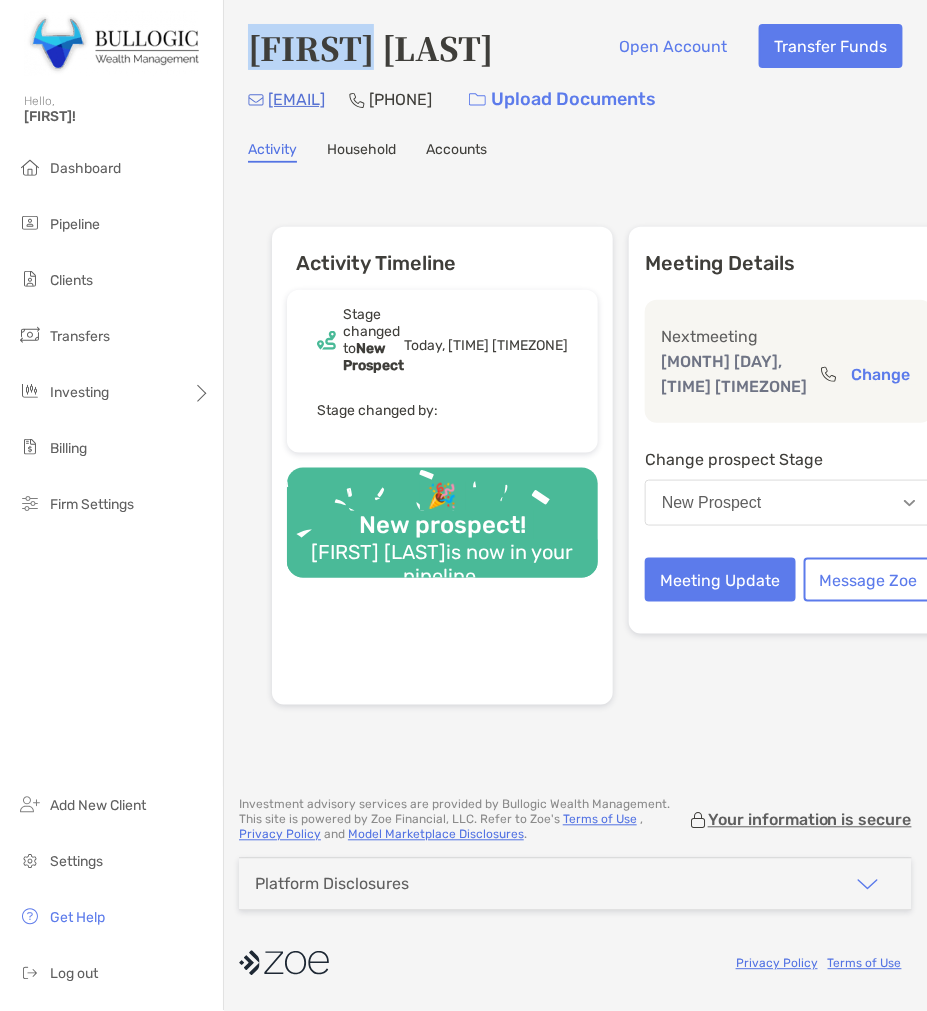 click on "[FIRST] [LAST] Open Account Transfer Funds [EMAIL] ([PHONE]) Upload Documents" at bounding box center [575, 72] 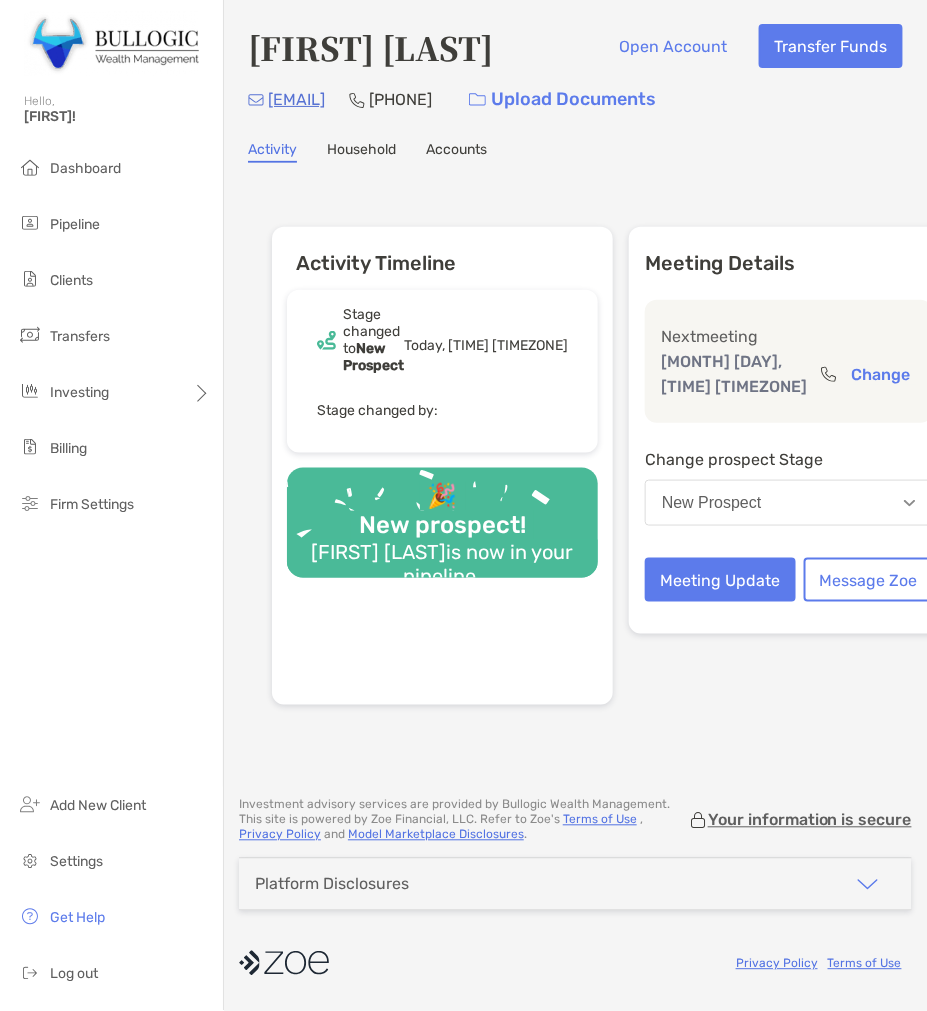 click on "[FIRST] [LAST]" at bounding box center [370, 47] 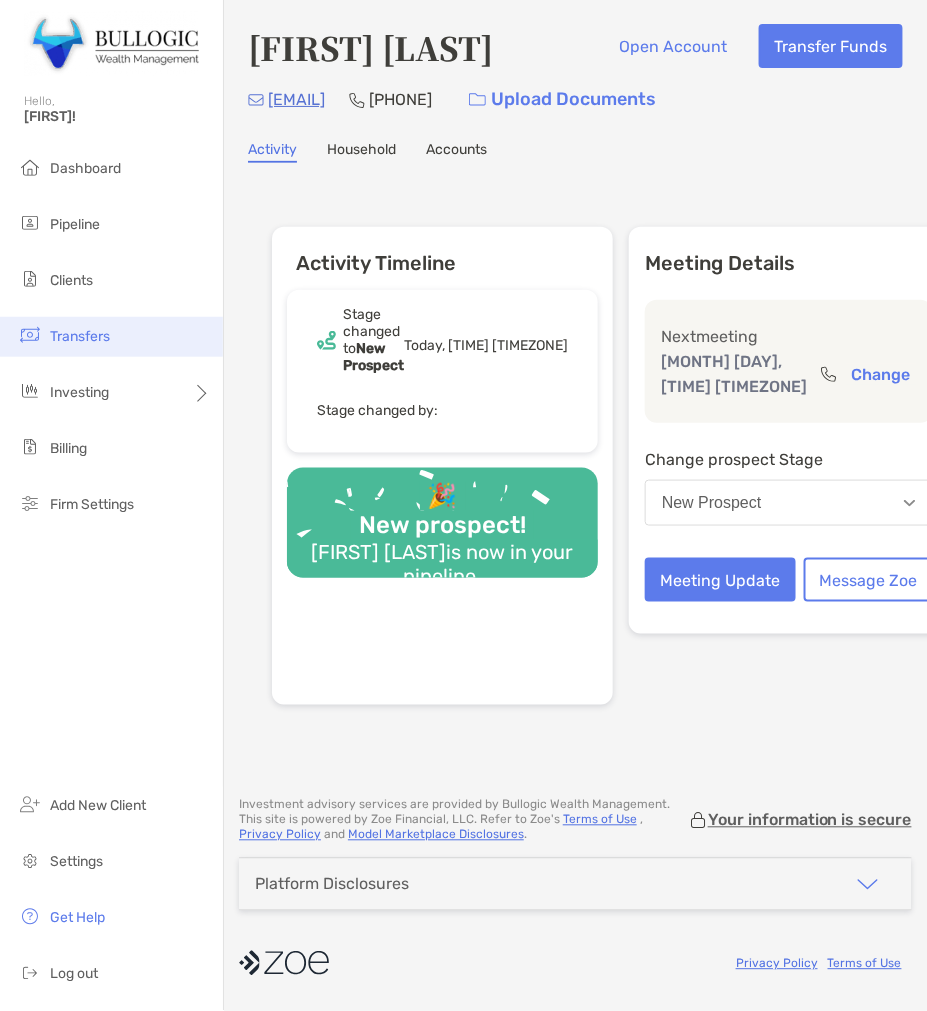 copy on "[EMAIL]" 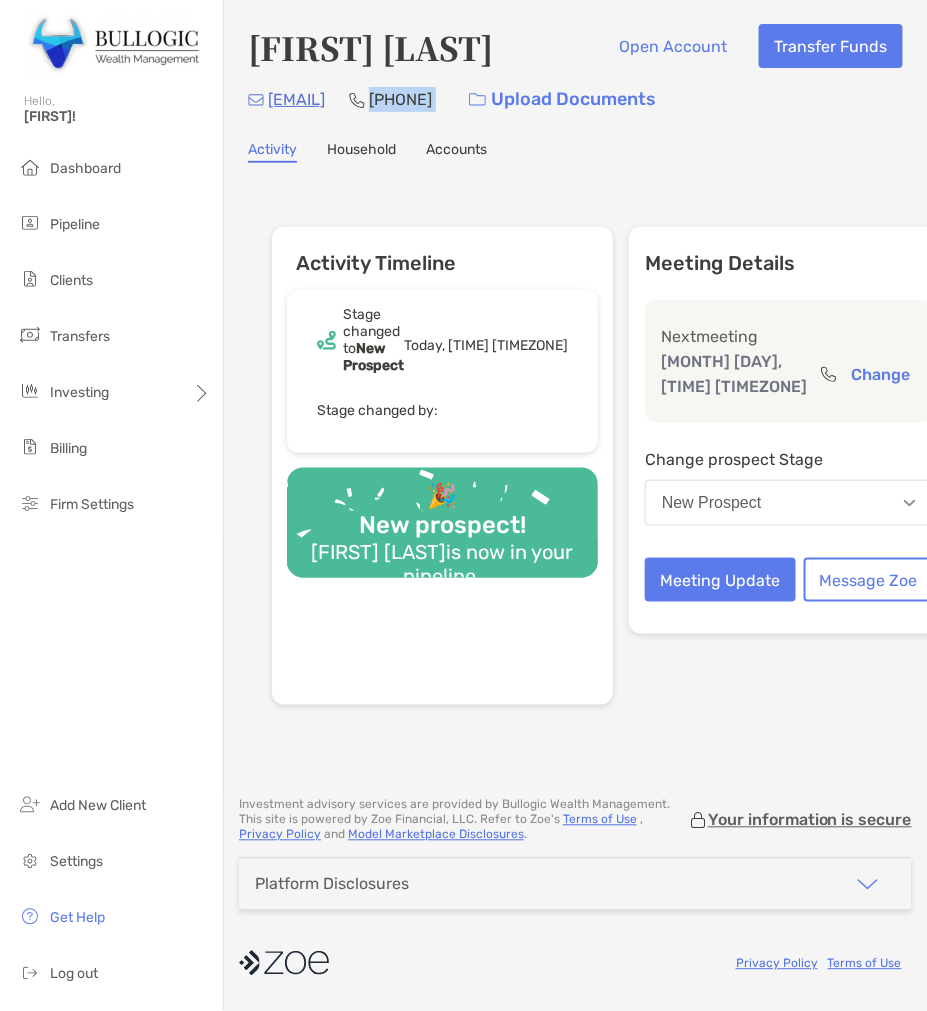 drag, startPoint x: 620, startPoint y: 78, endPoint x: 496, endPoint y: 100, distance: 125.93649 